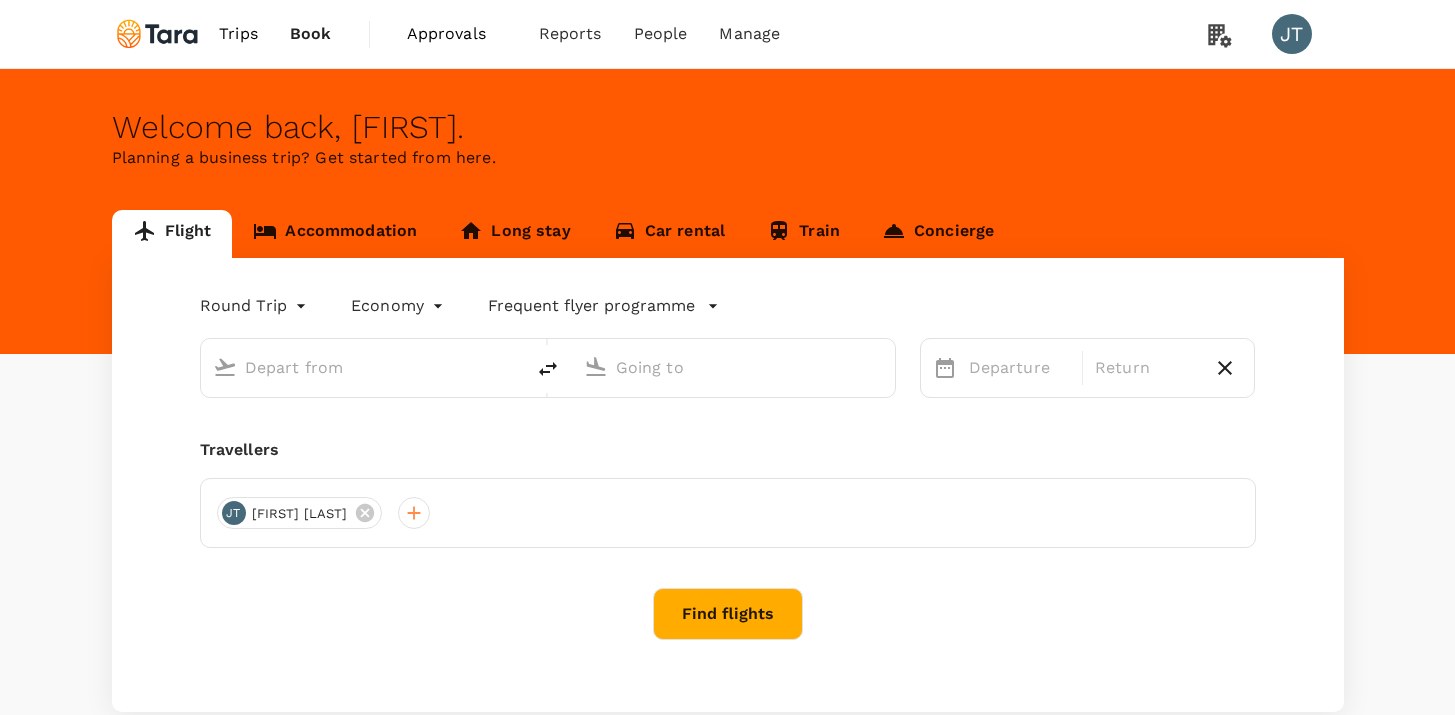 scroll, scrollTop: 0, scrollLeft: 0, axis: both 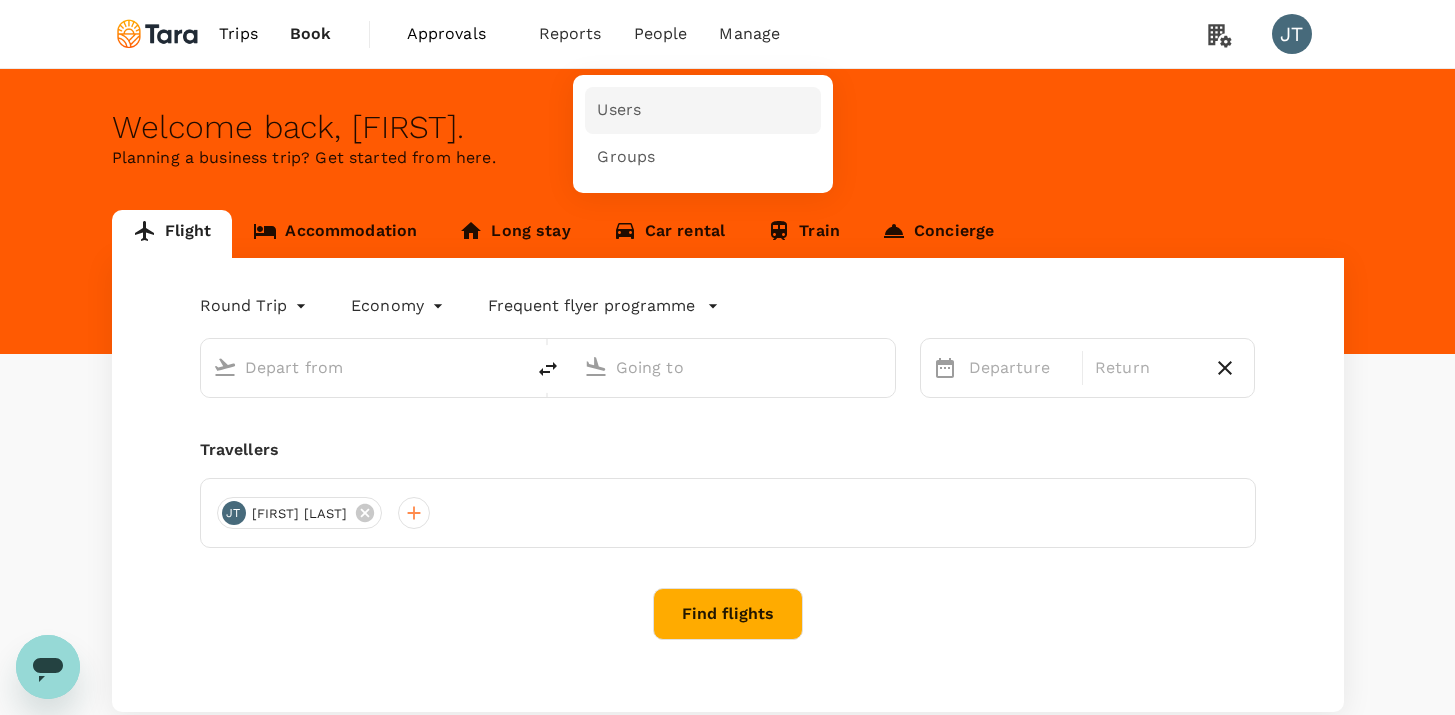 type on "business" 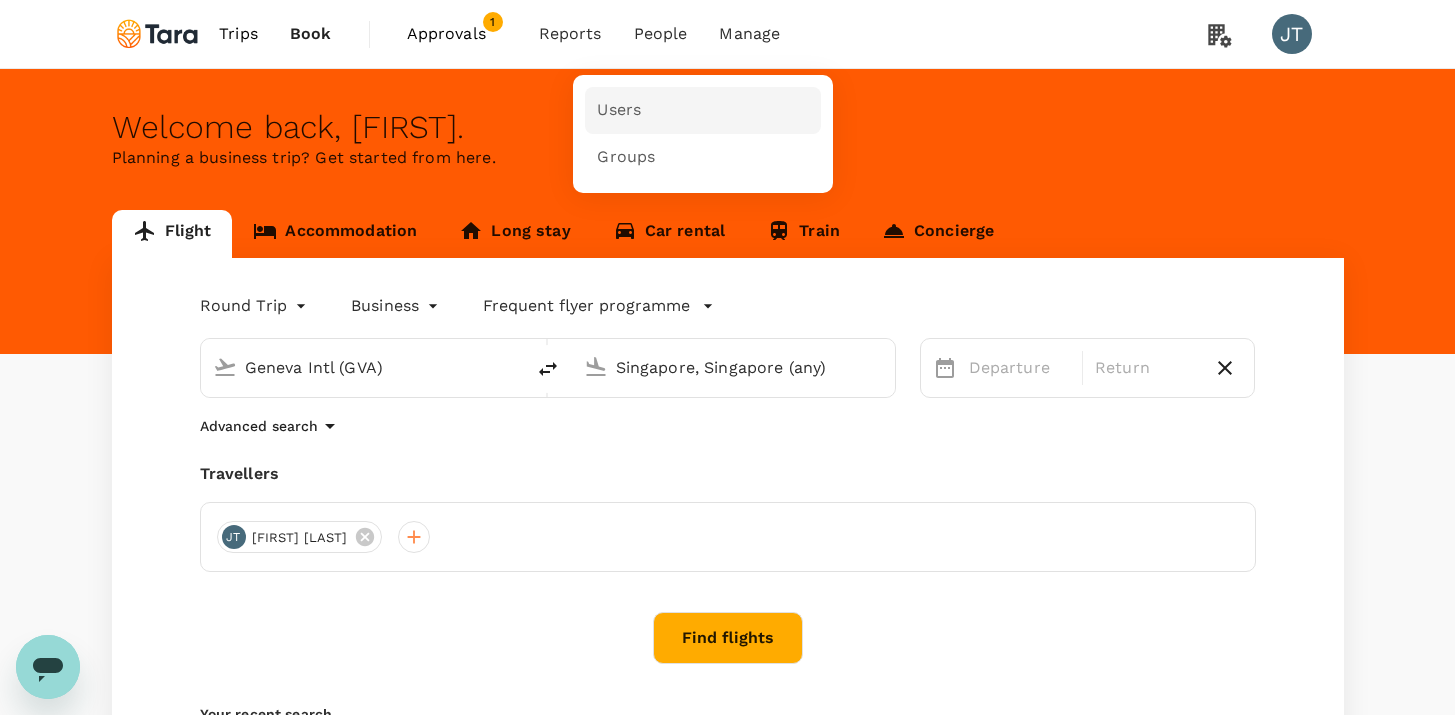 click on "Users" at bounding box center (619, 110) 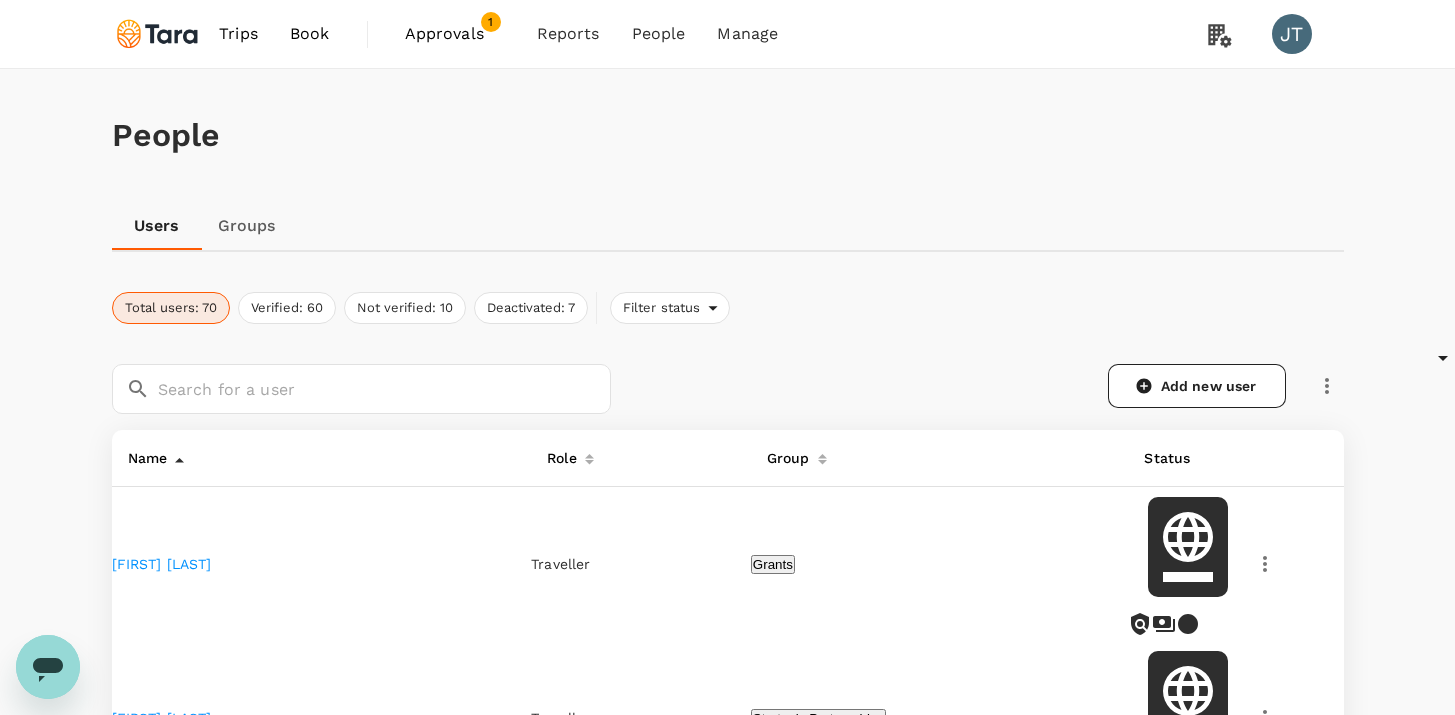 click on "​ ​ Add new user" at bounding box center (728, 389) 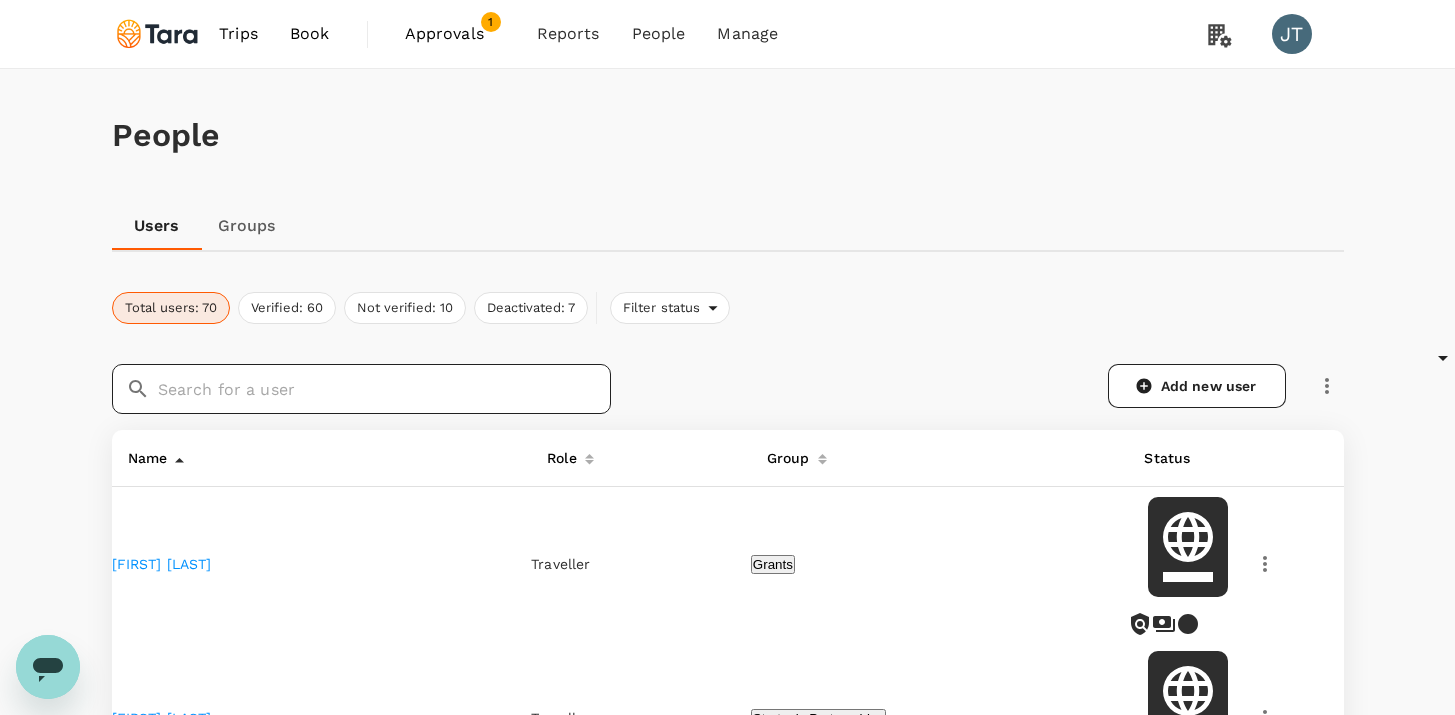 click at bounding box center [384, 389] 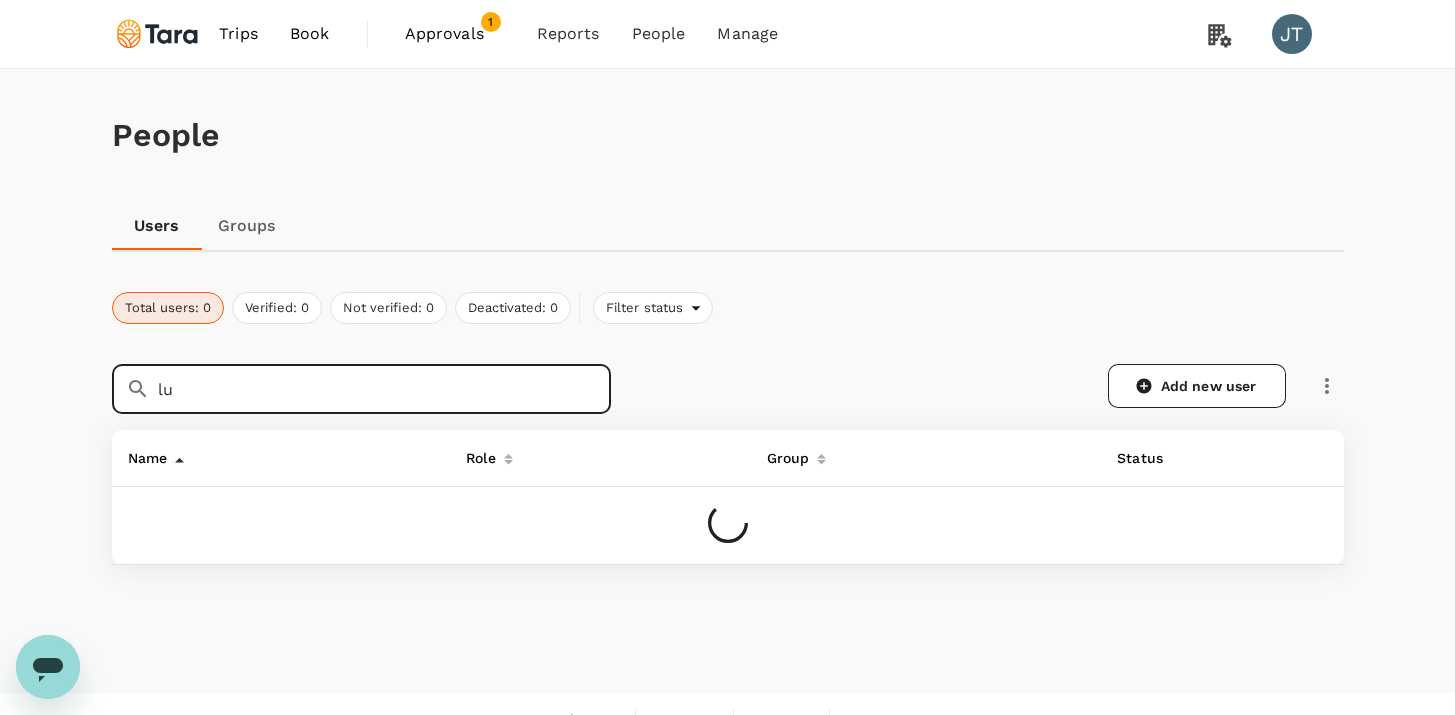 type on "l" 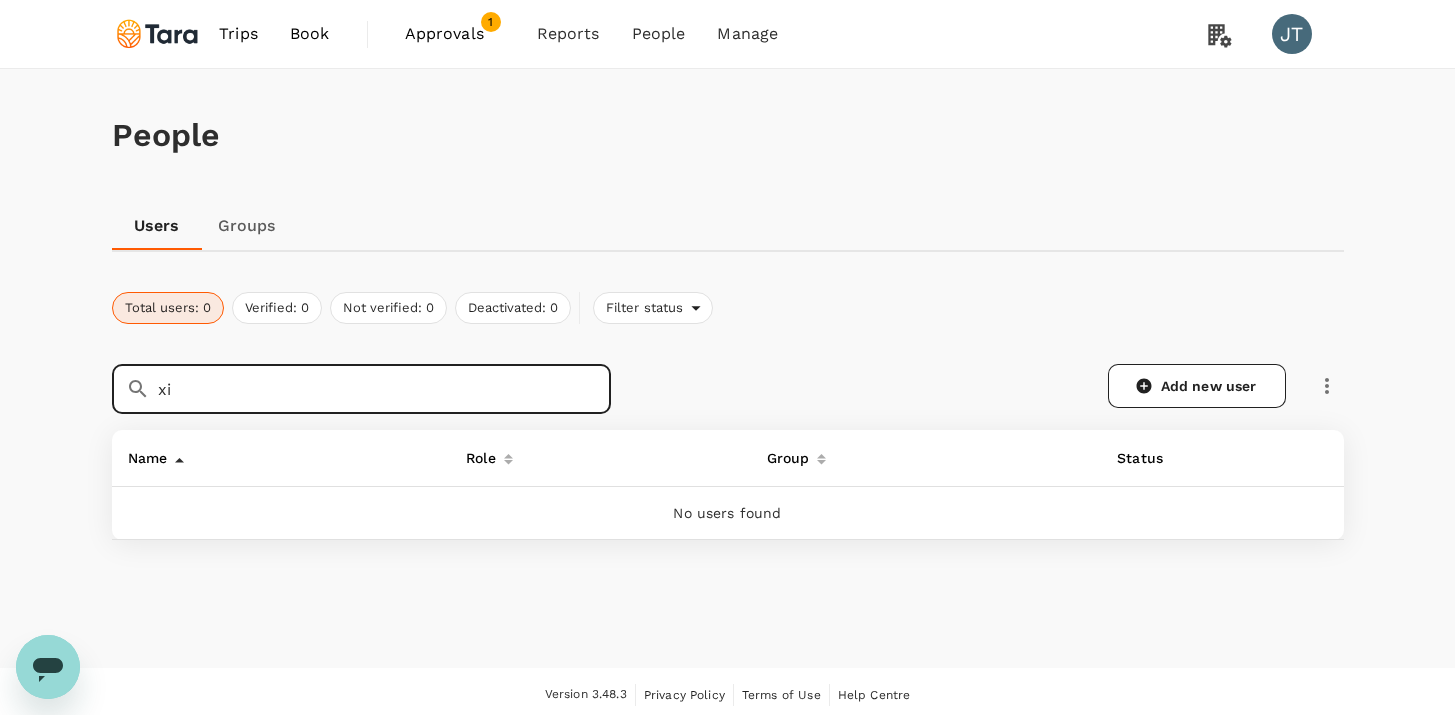 type on "x" 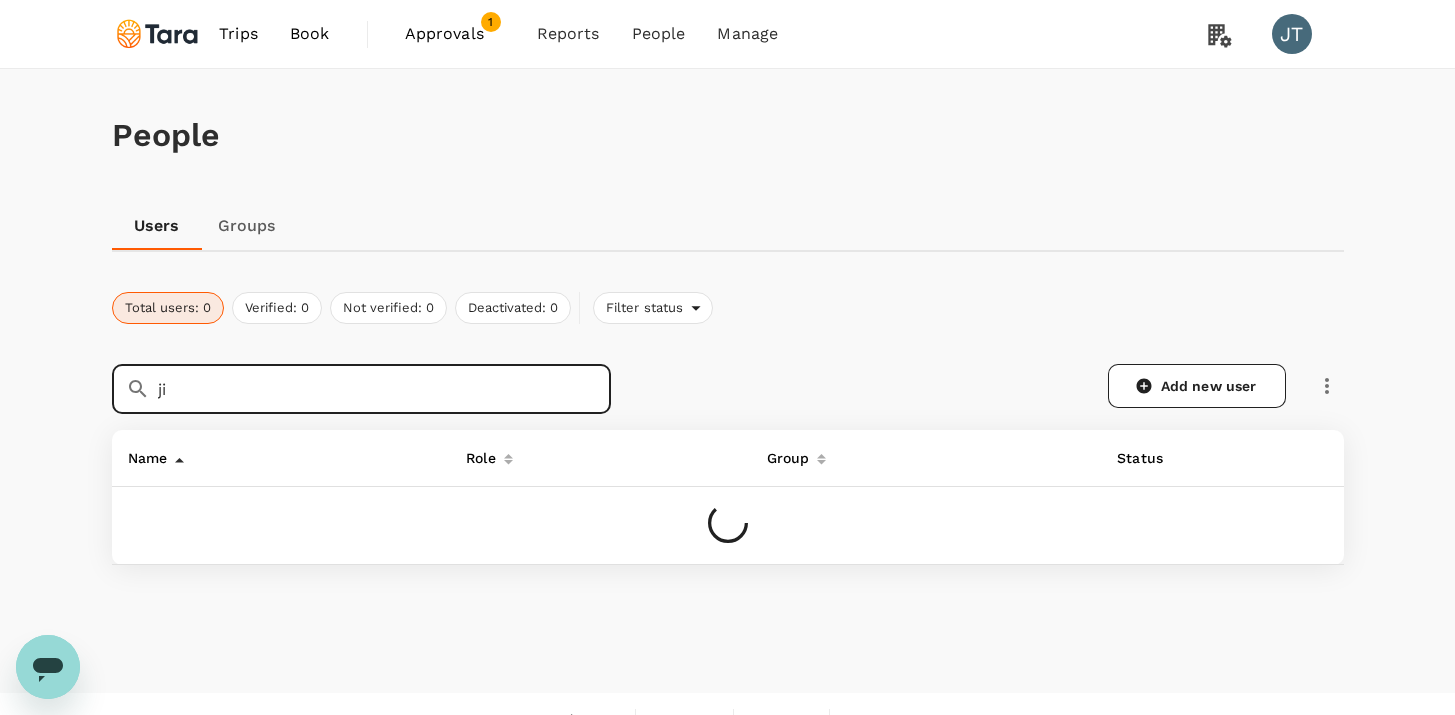 type on "j" 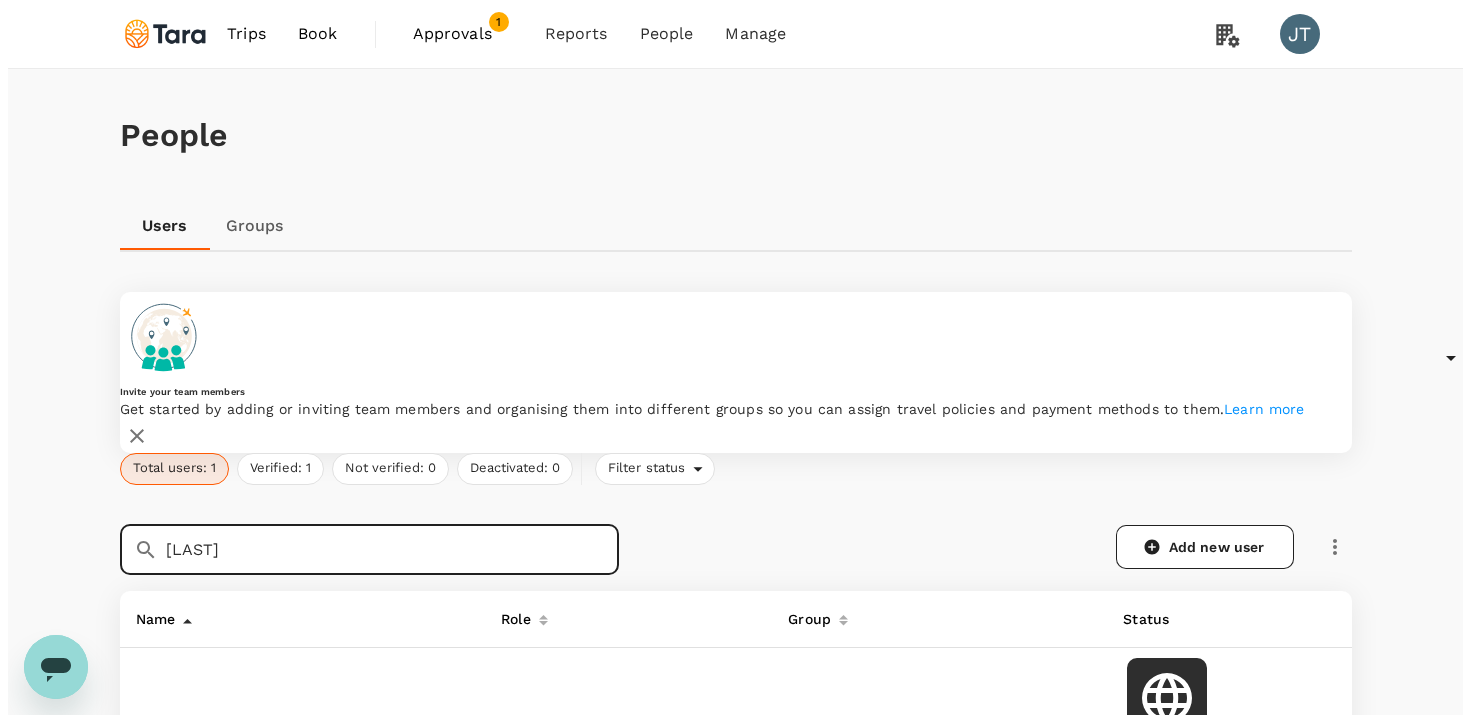 scroll, scrollTop: 142, scrollLeft: 0, axis: vertical 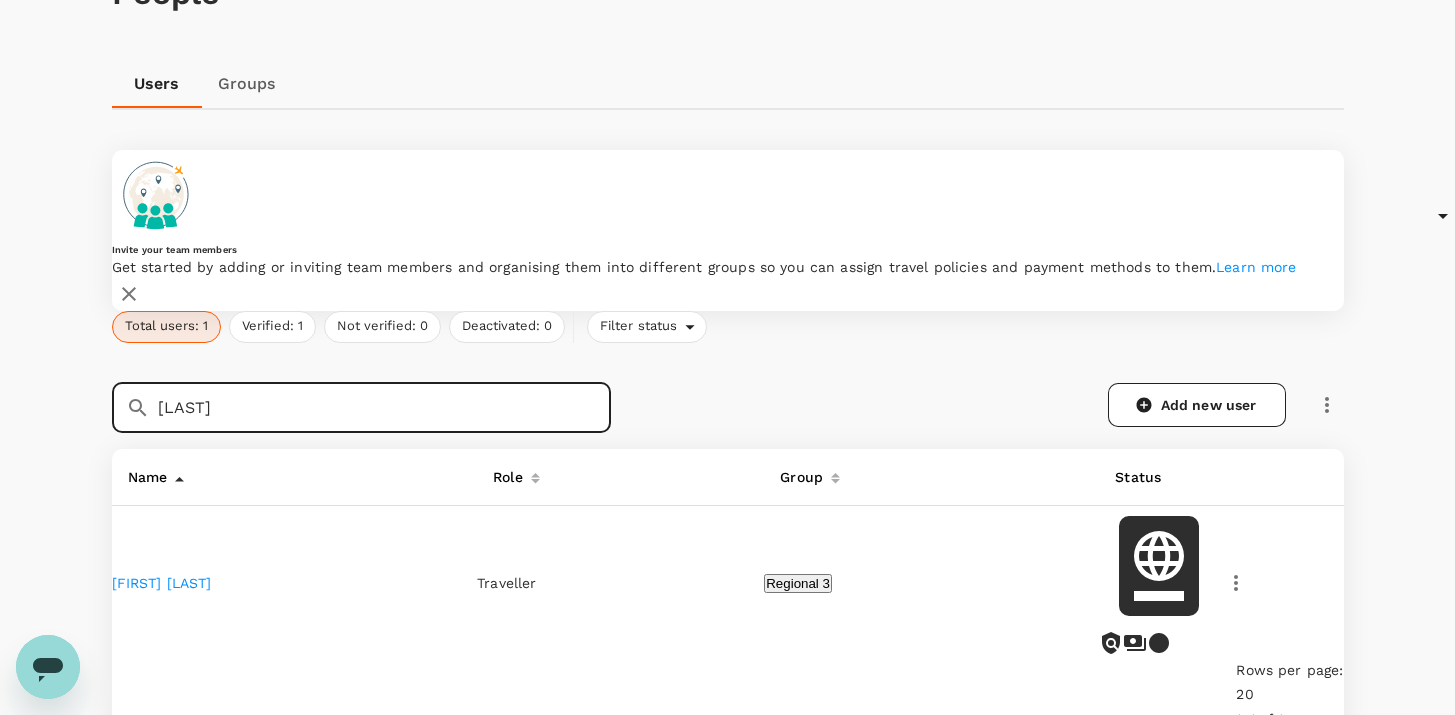 type on "[LAST]" 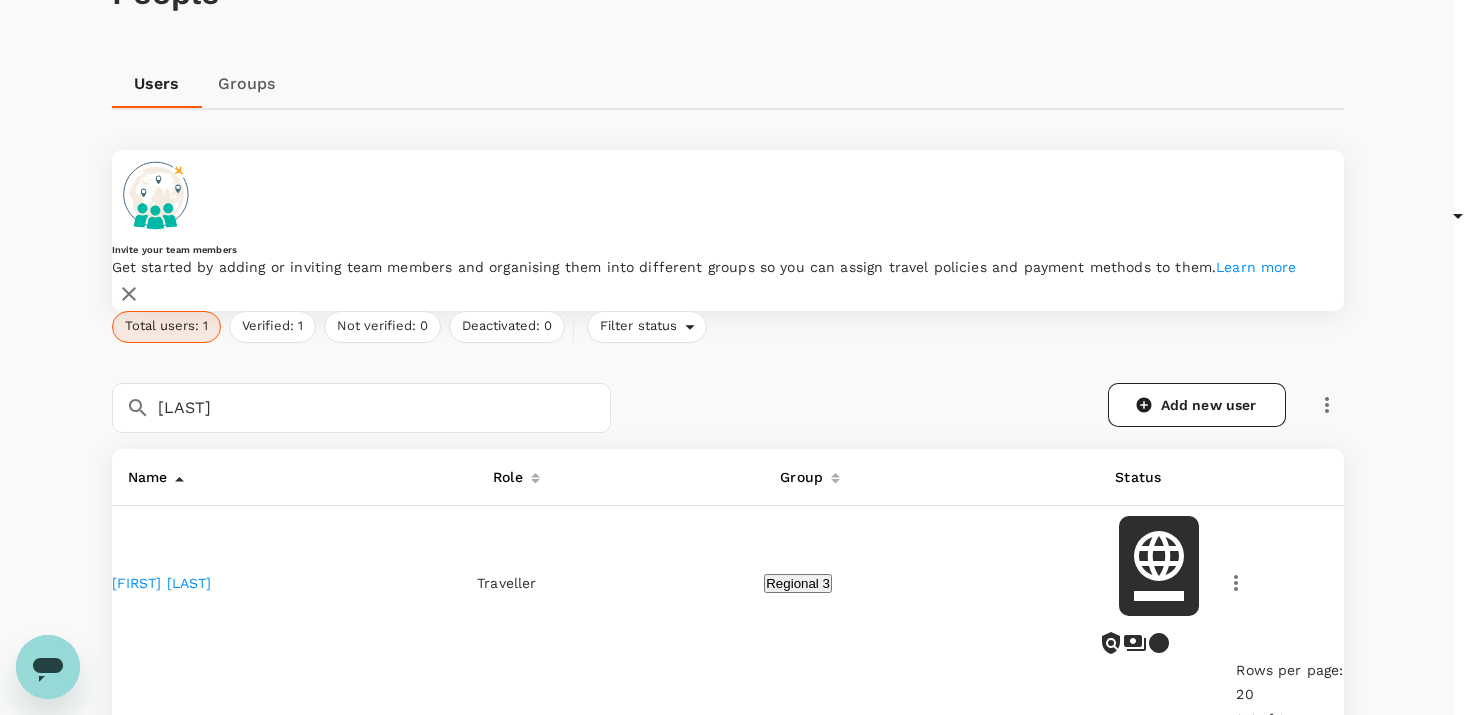 click on "Edit" at bounding box center [727, 966] 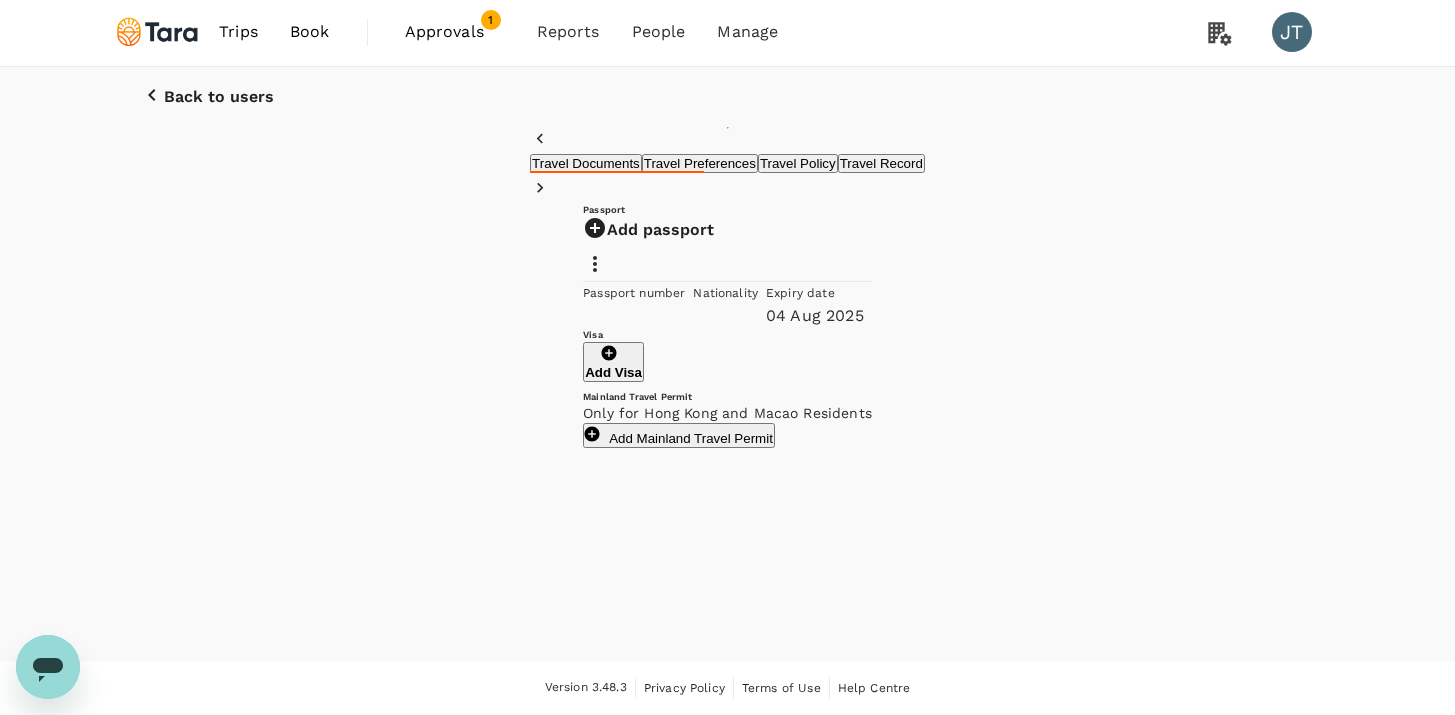 scroll, scrollTop: 0, scrollLeft: 0, axis: both 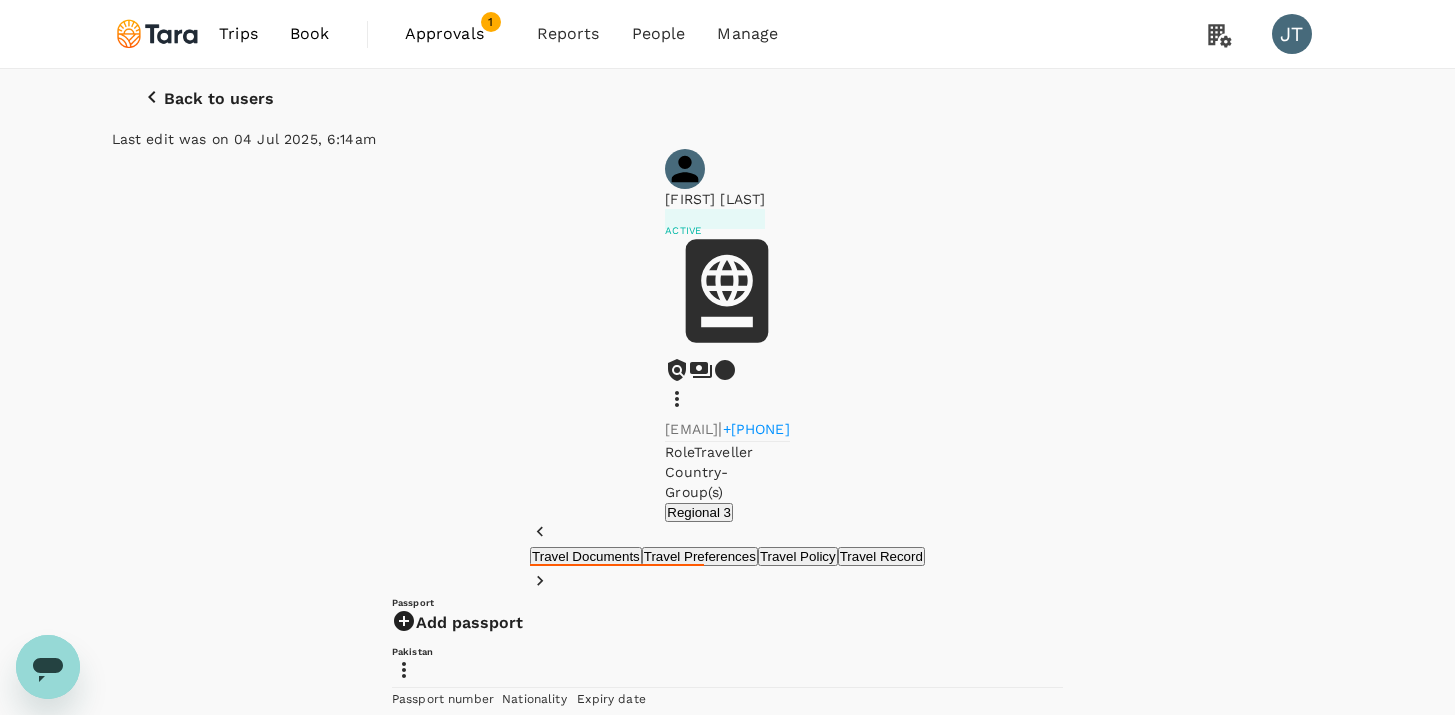 click 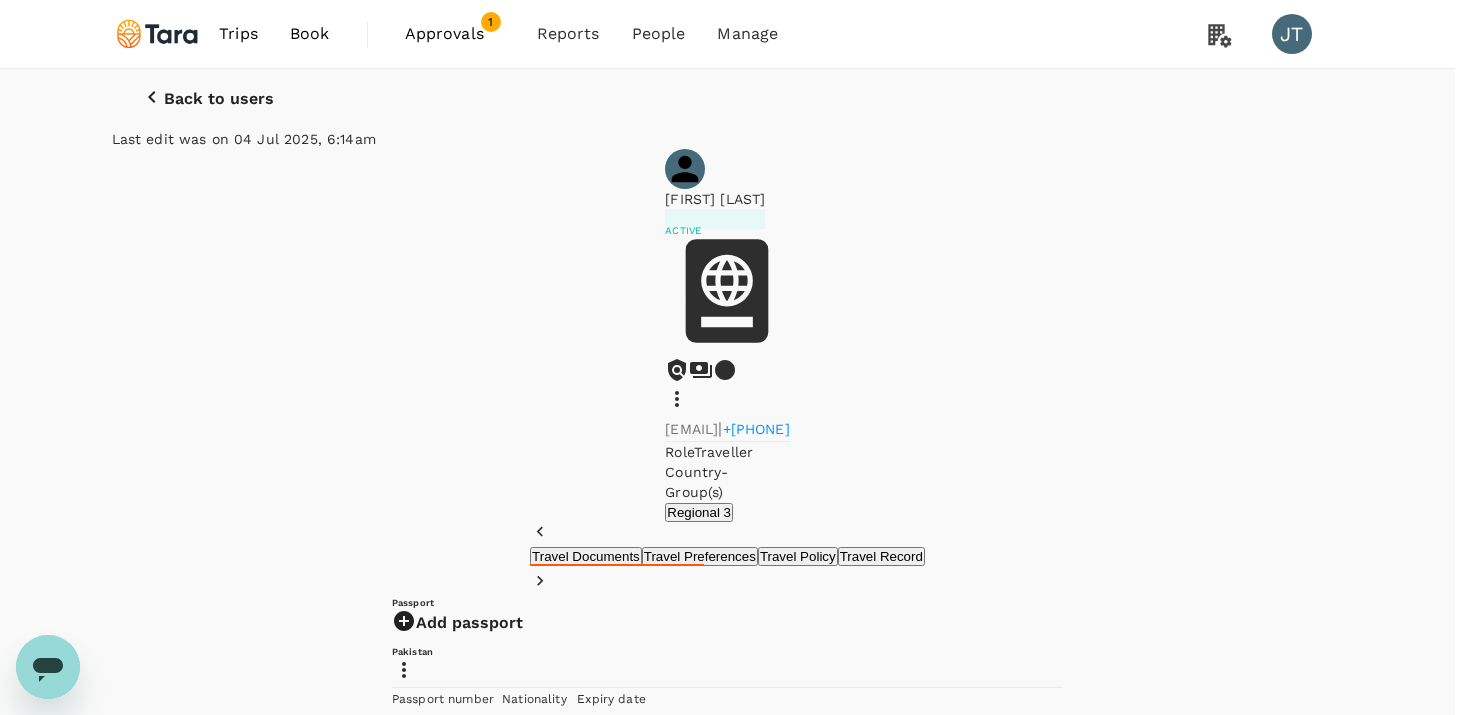 click on "Edit user details" at bounding box center [727, 1532] 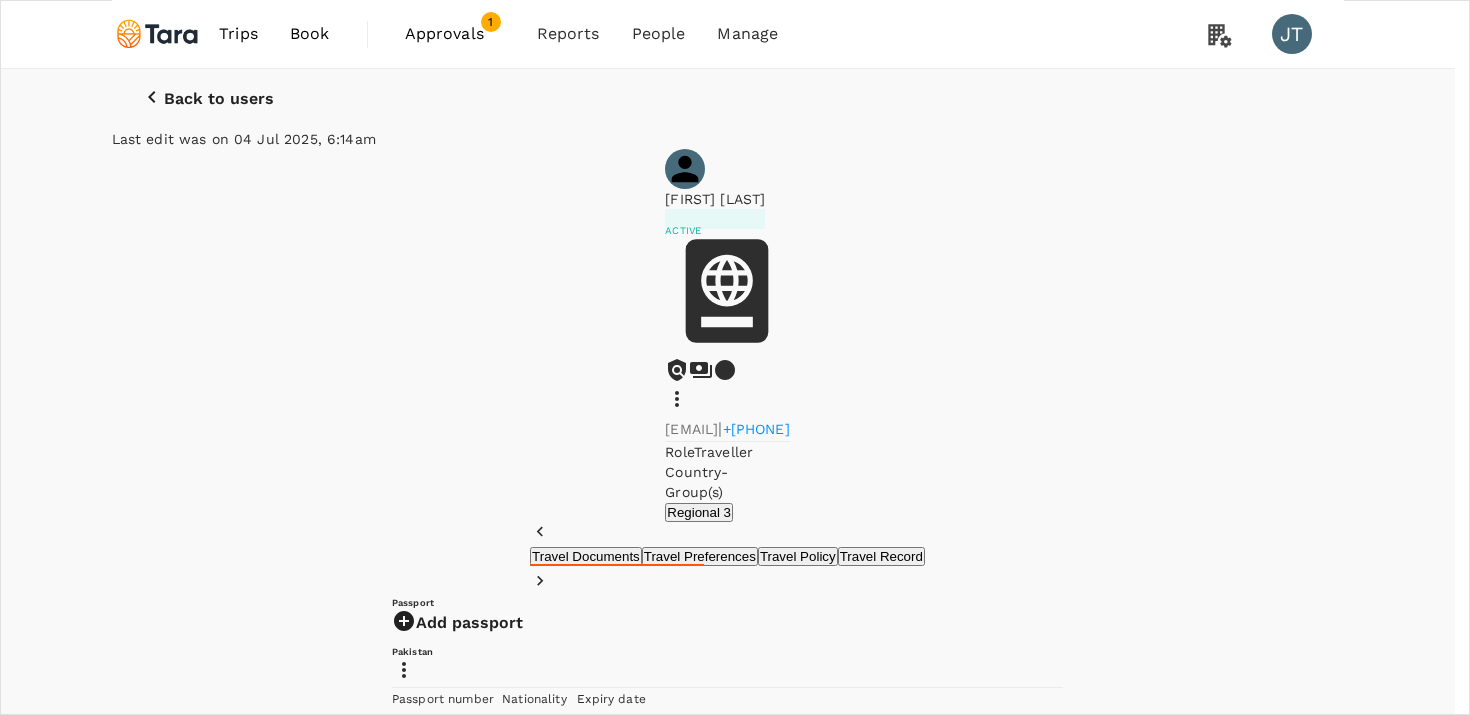 click 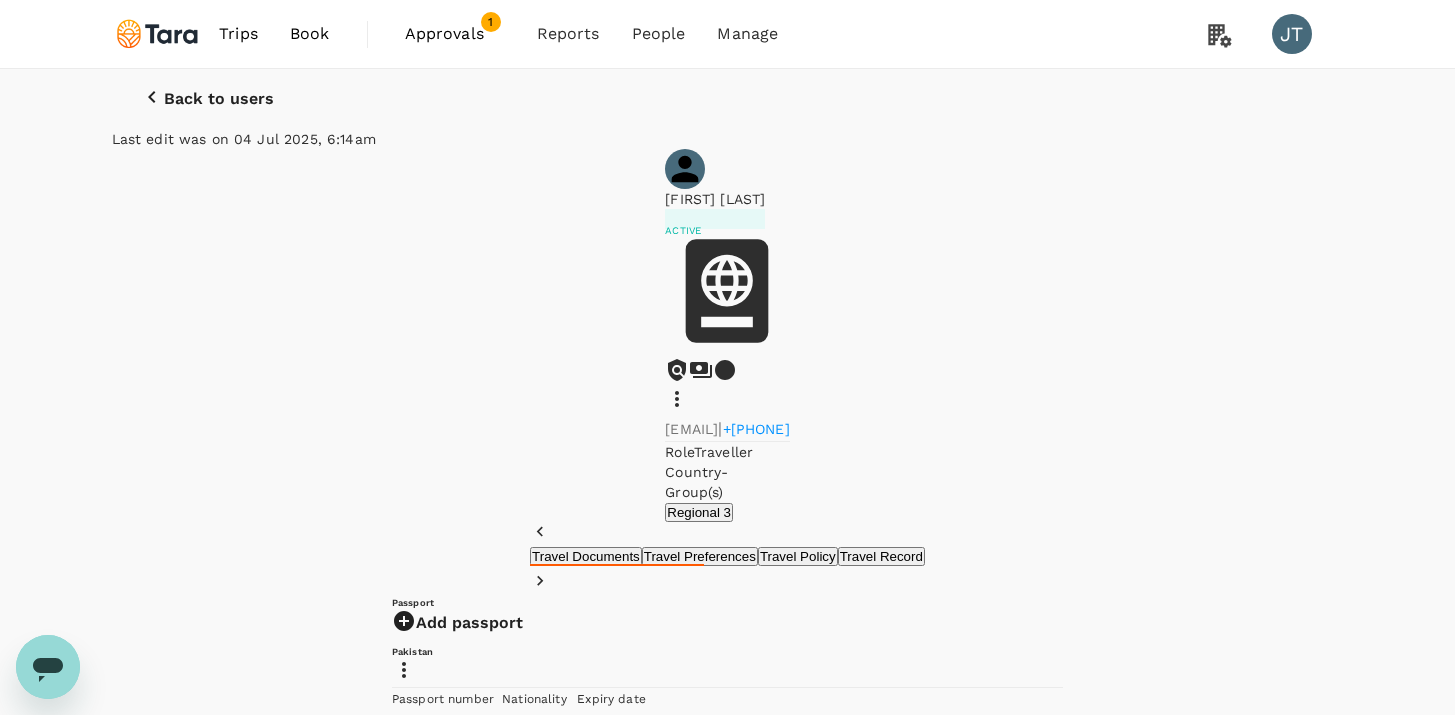 scroll, scrollTop: 231, scrollLeft: 0, axis: vertical 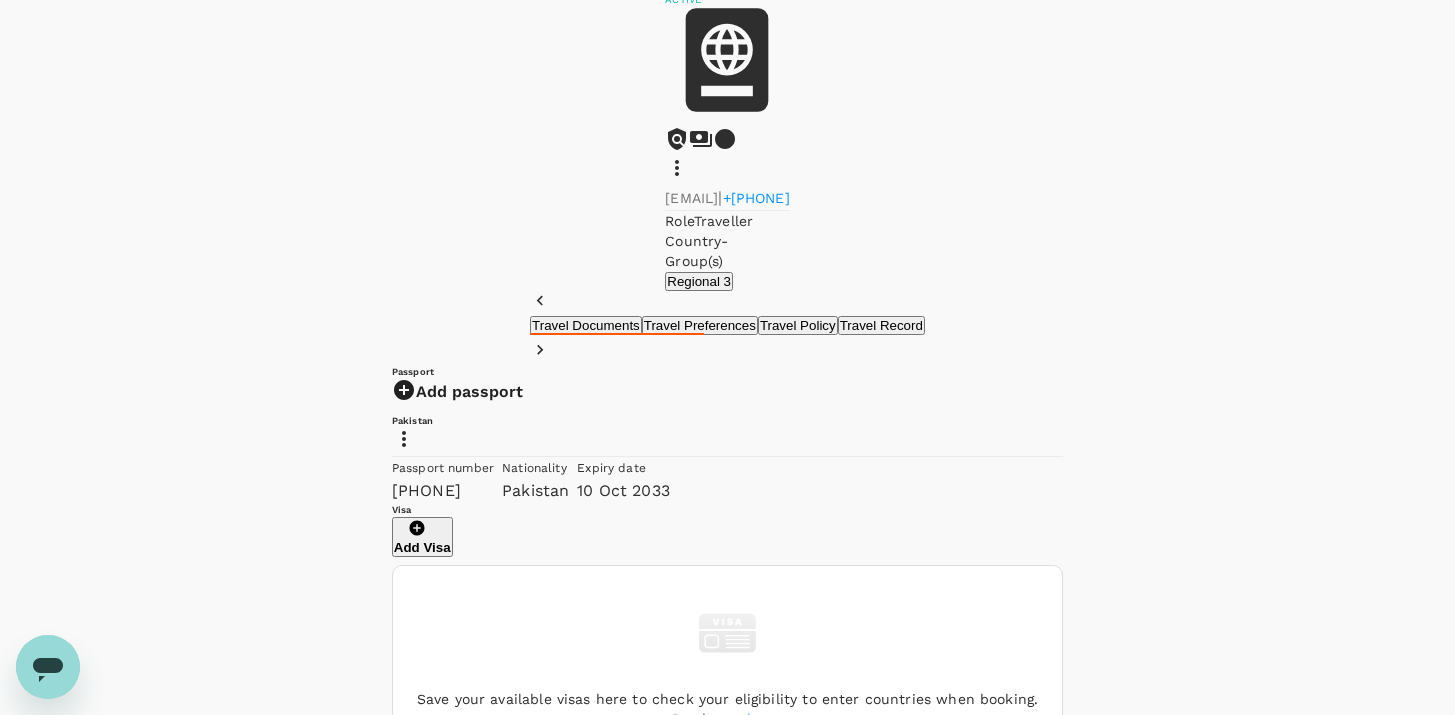 click 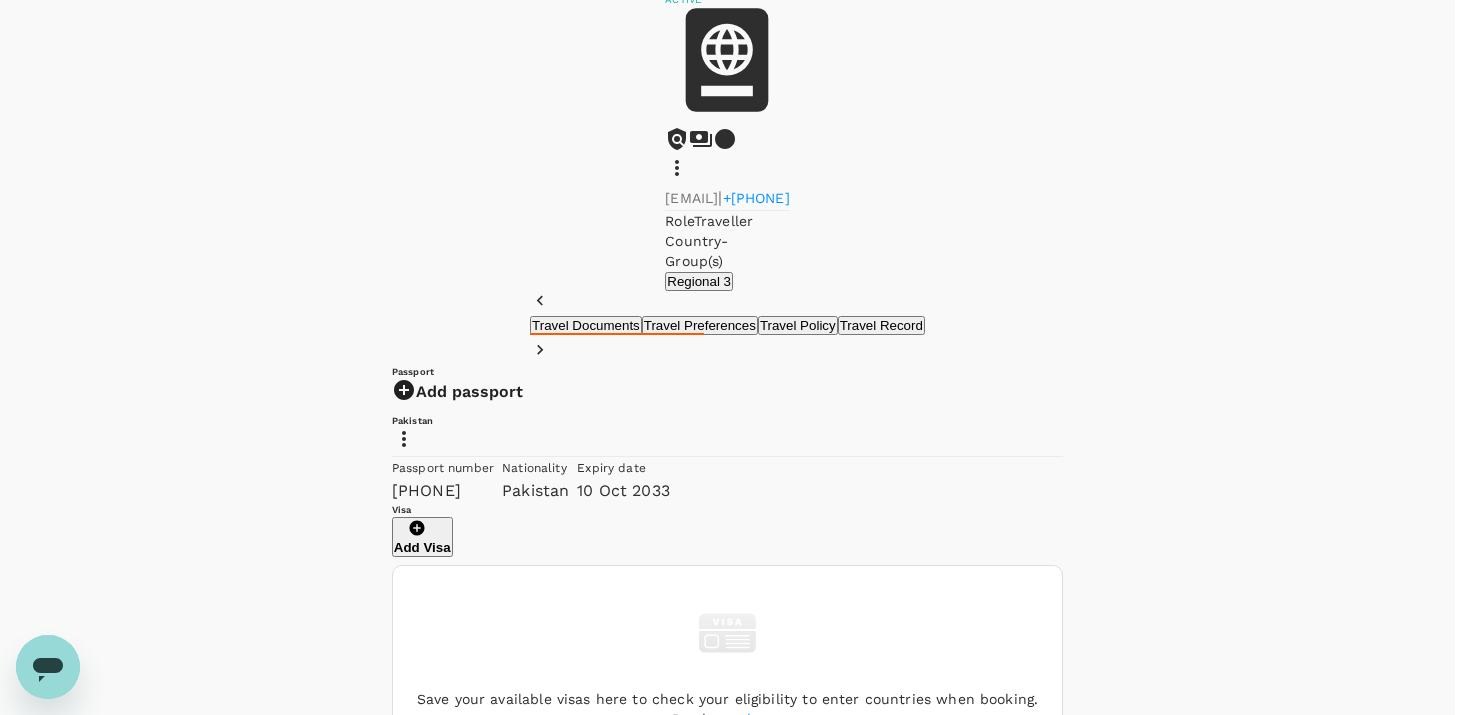 click on "Delete" at bounding box center (727, 1334) 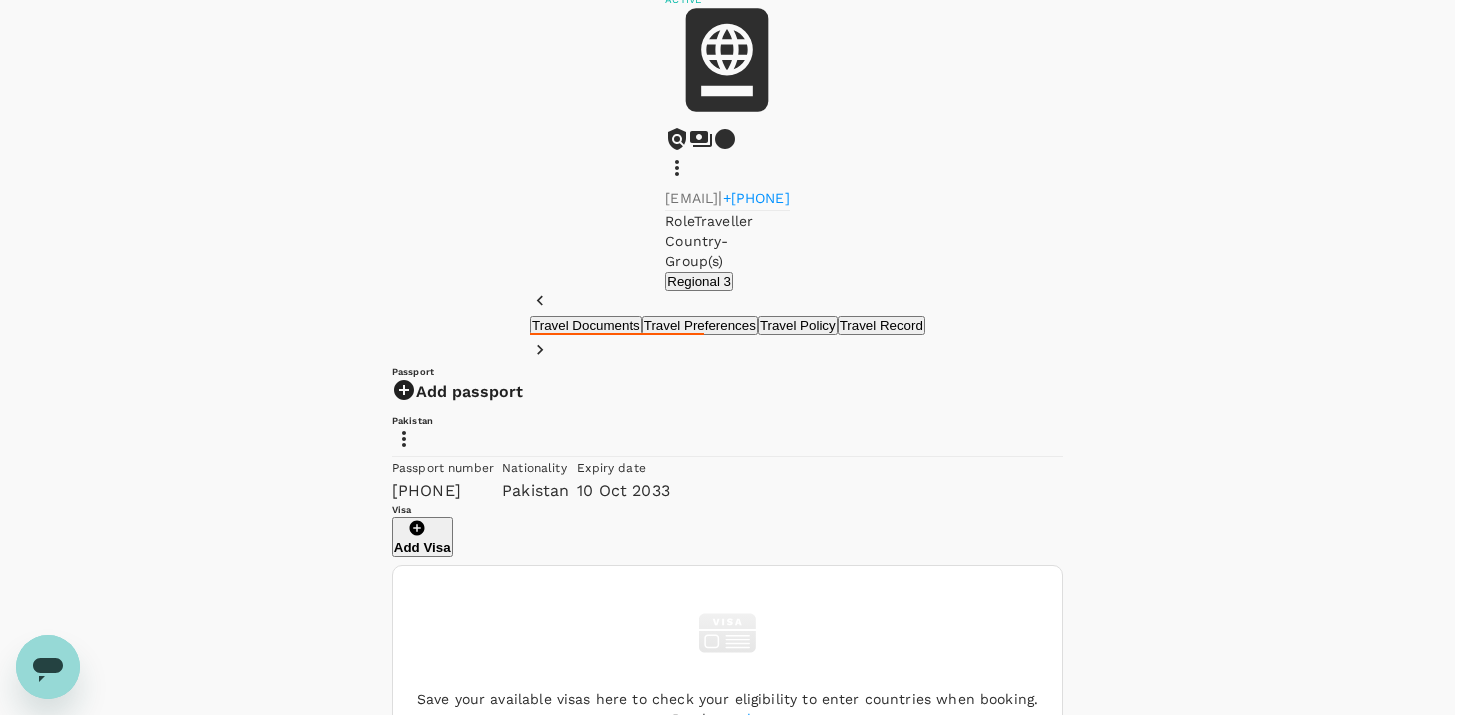 click on "Yes, delete now" at bounding box center (143, 1496) 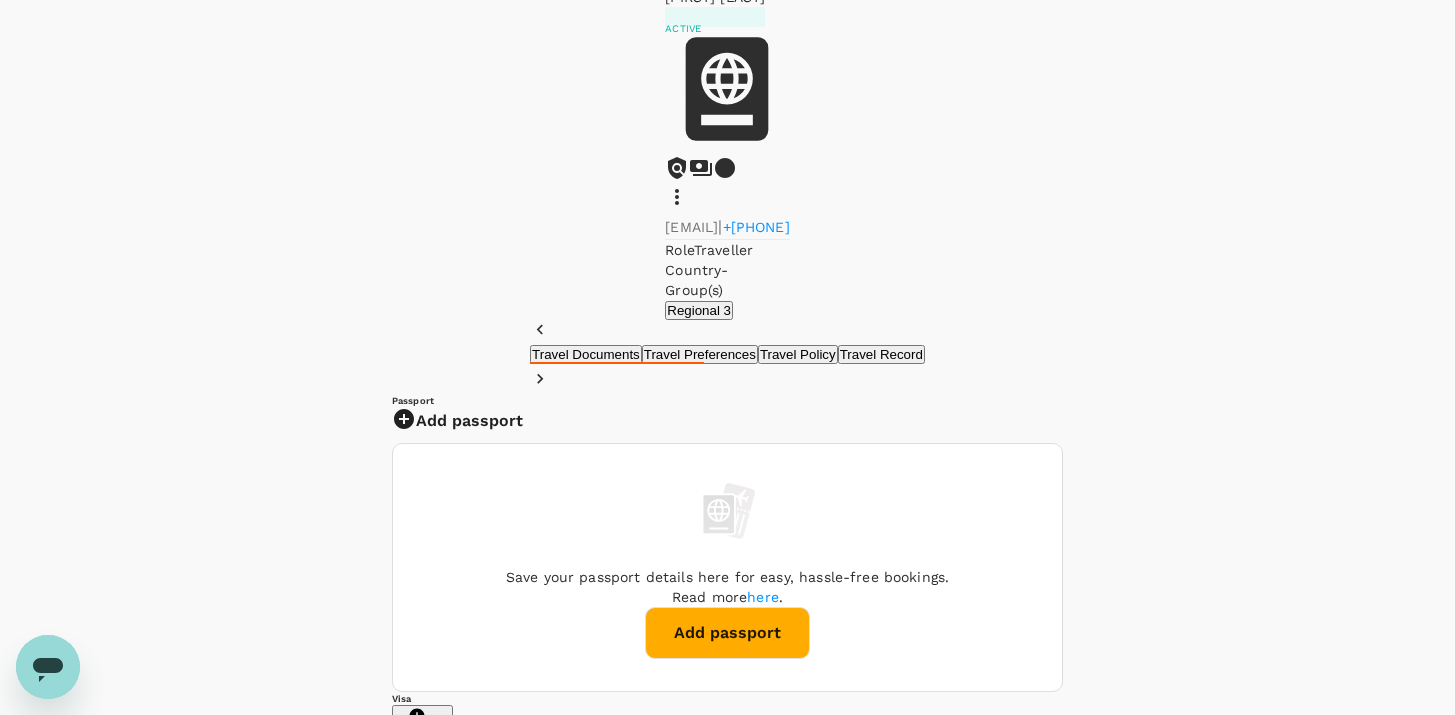scroll, scrollTop: 0, scrollLeft: 0, axis: both 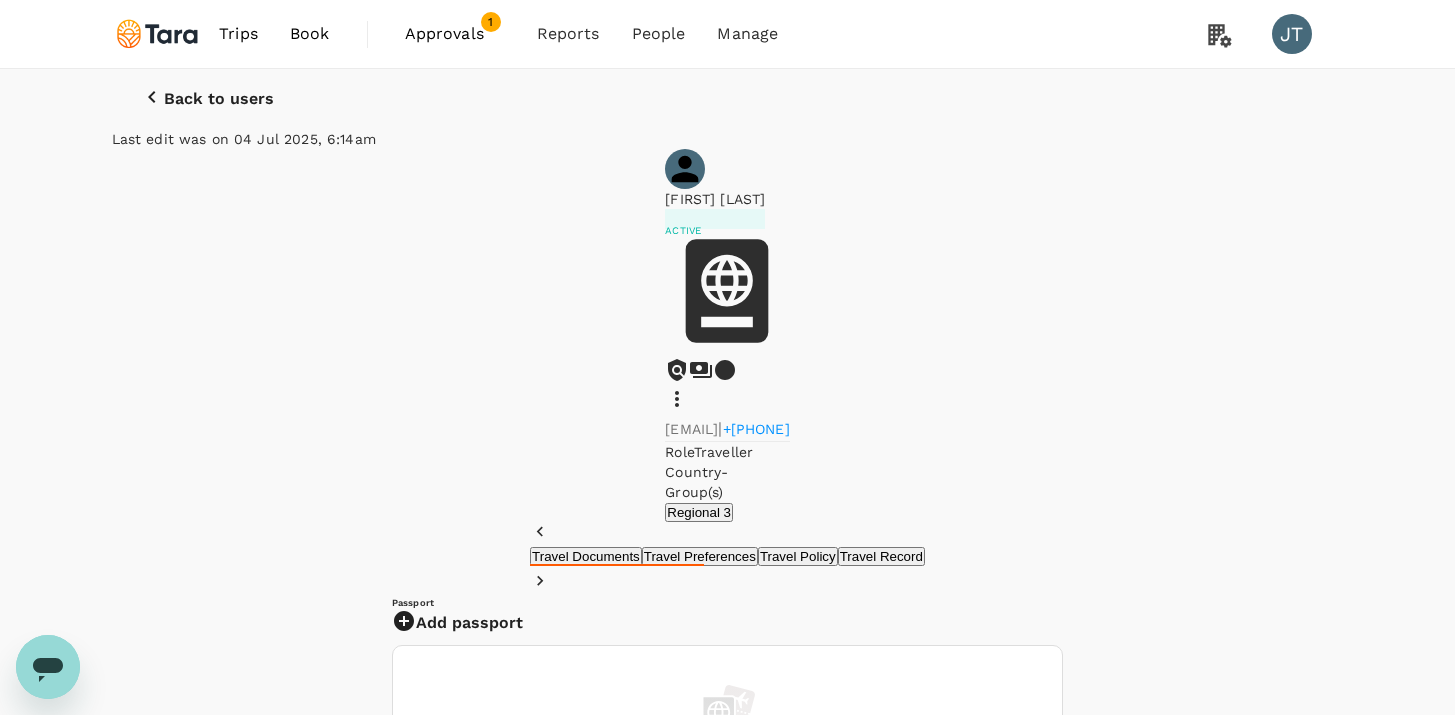 click 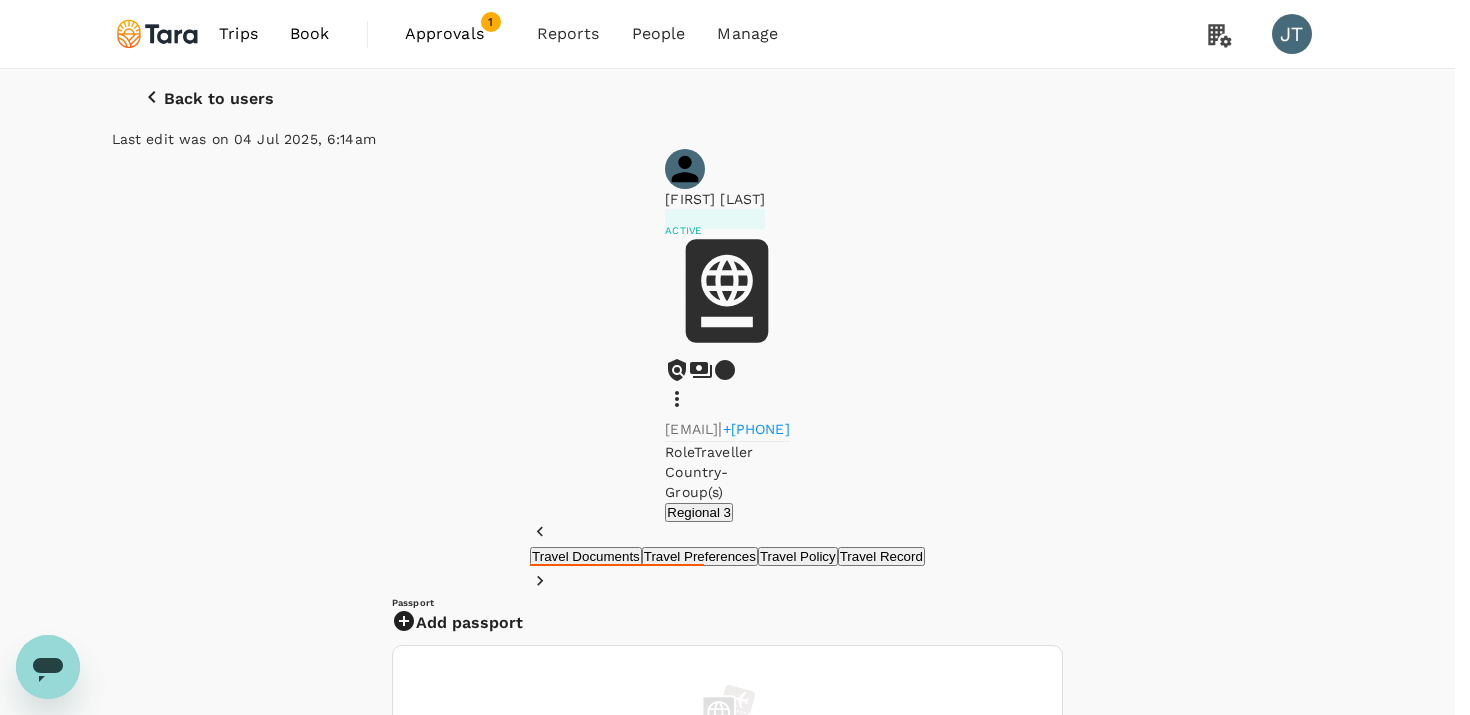 click on "Edit user details" at bounding box center (727, 1692) 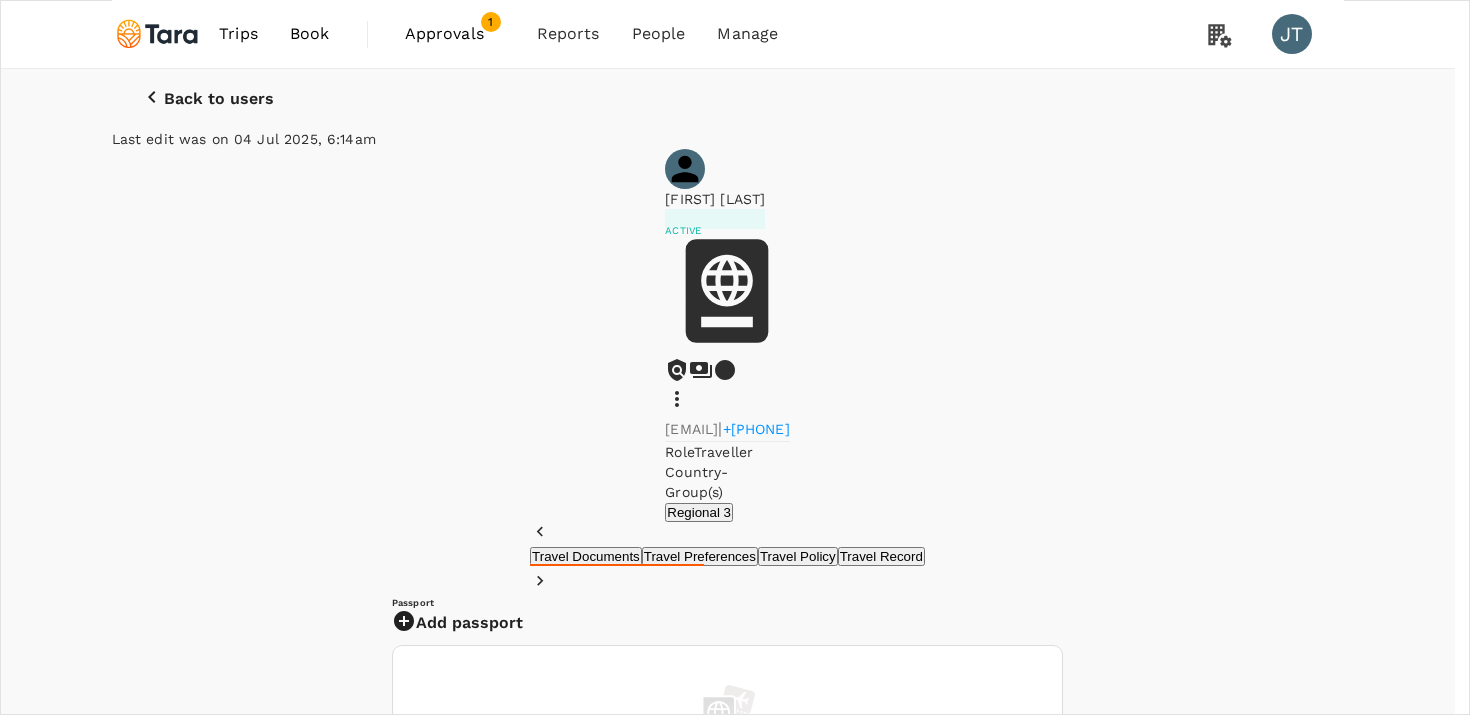 type on "Regional 3" 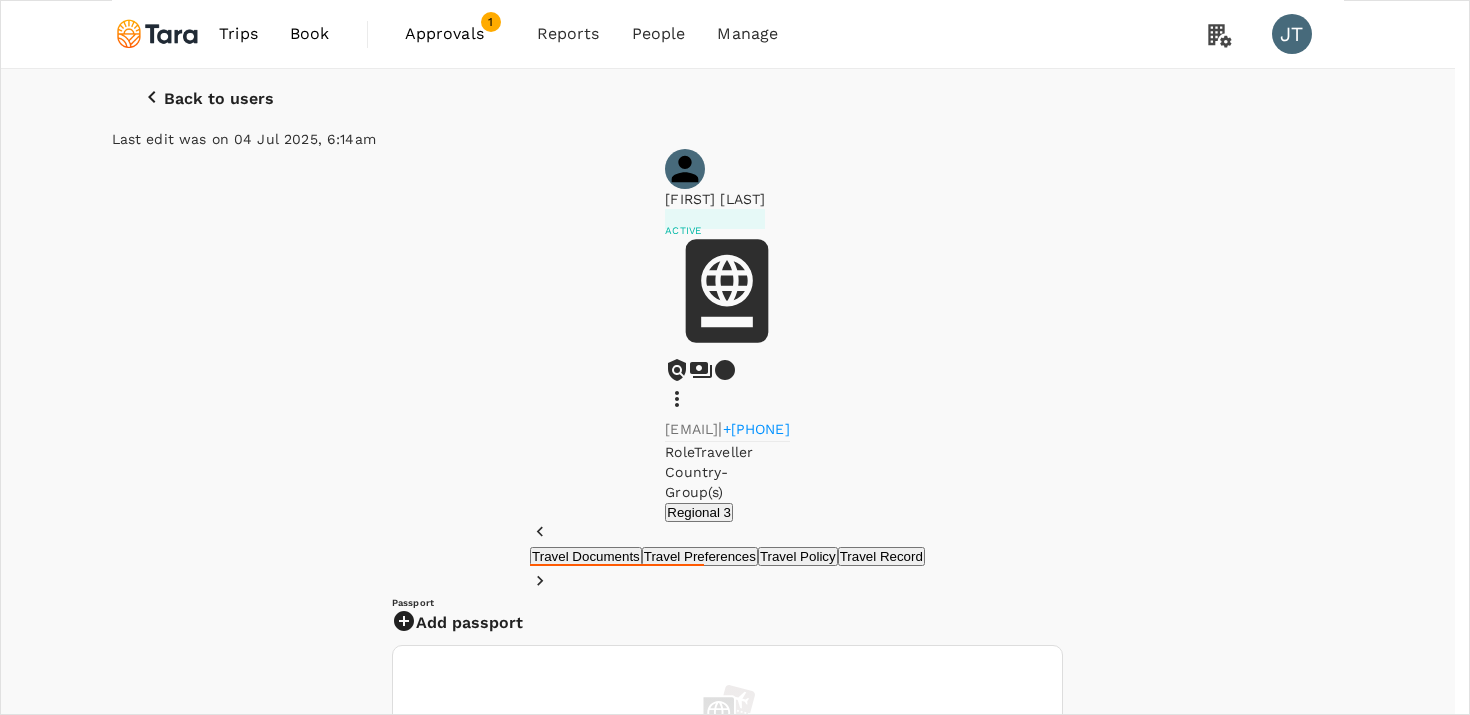 click on "Cancel" at bounding box center (70, 2714) 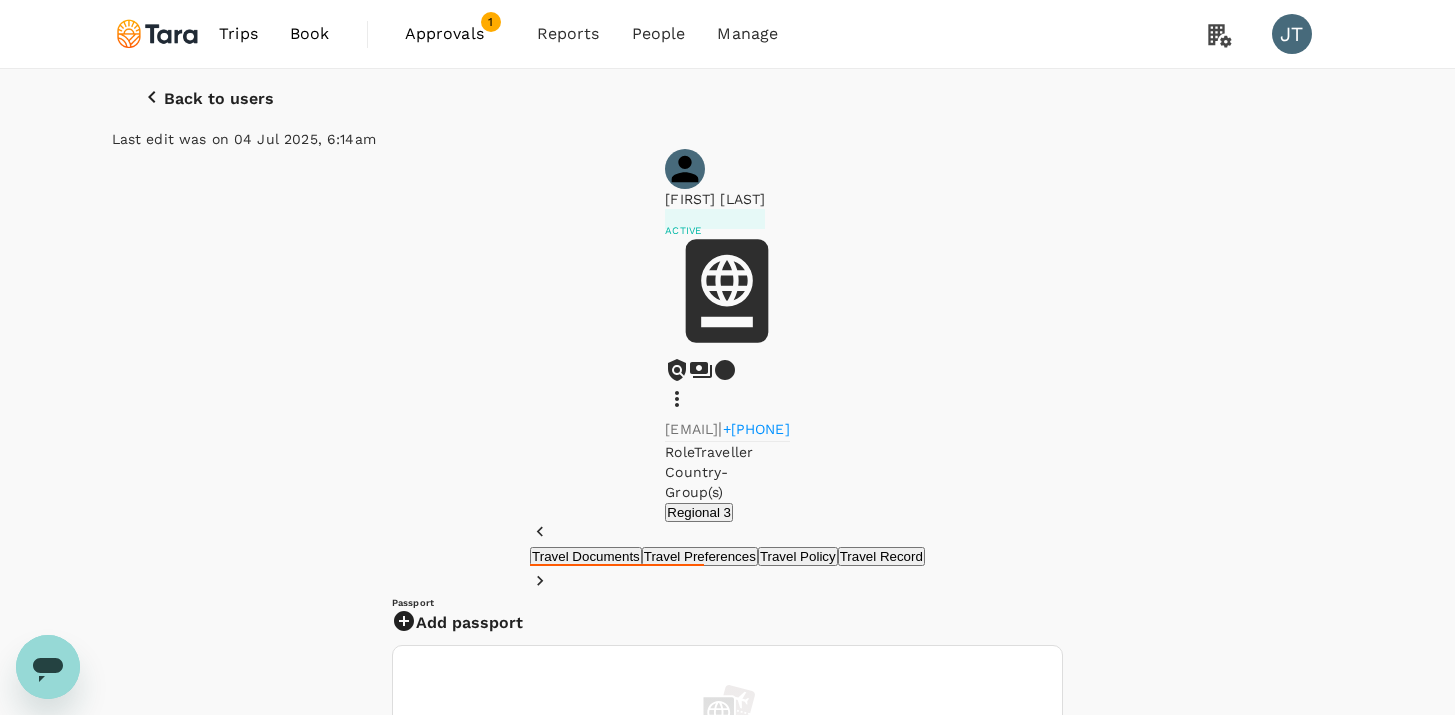 click 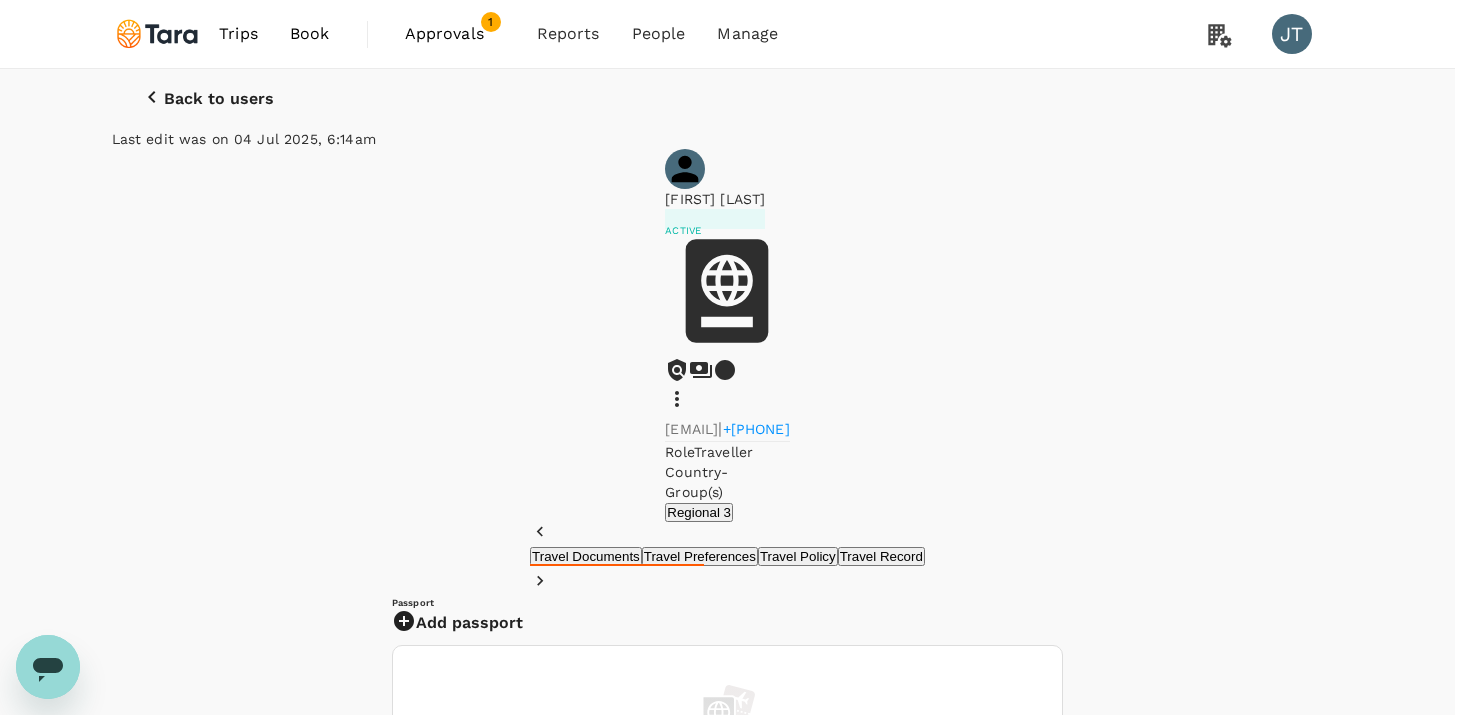 click on "Deactivate this user" at bounding box center [727, 1725] 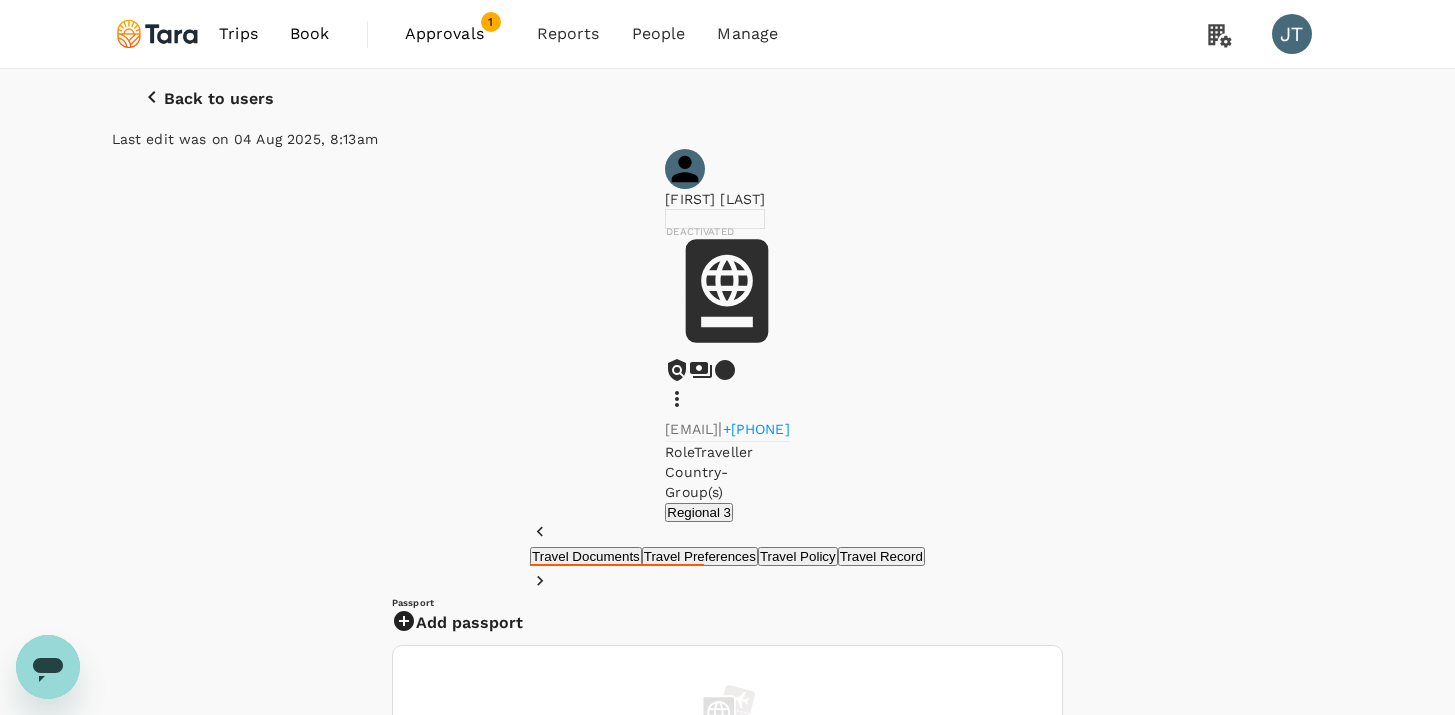 click on "+[PHONE]" at bounding box center [756, 429] 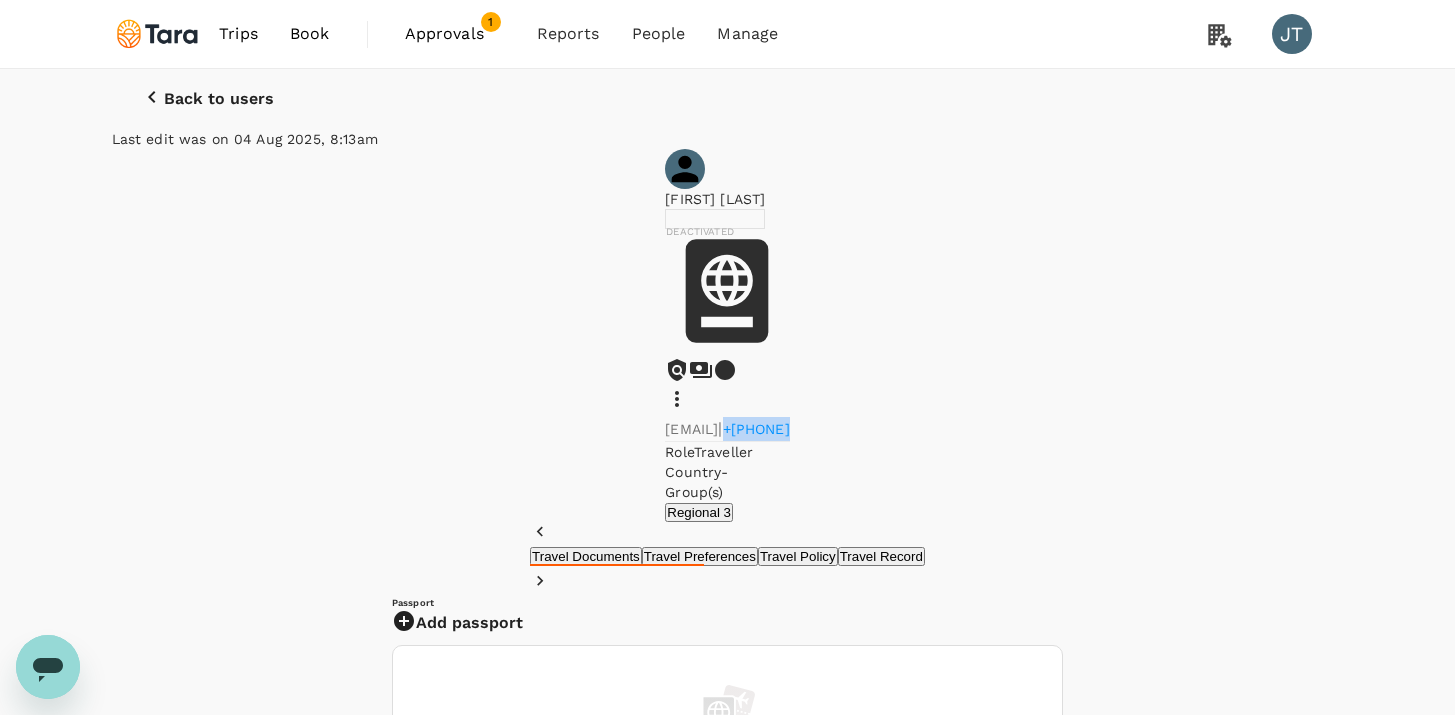 click on "+[PHONE]" at bounding box center (756, 429) 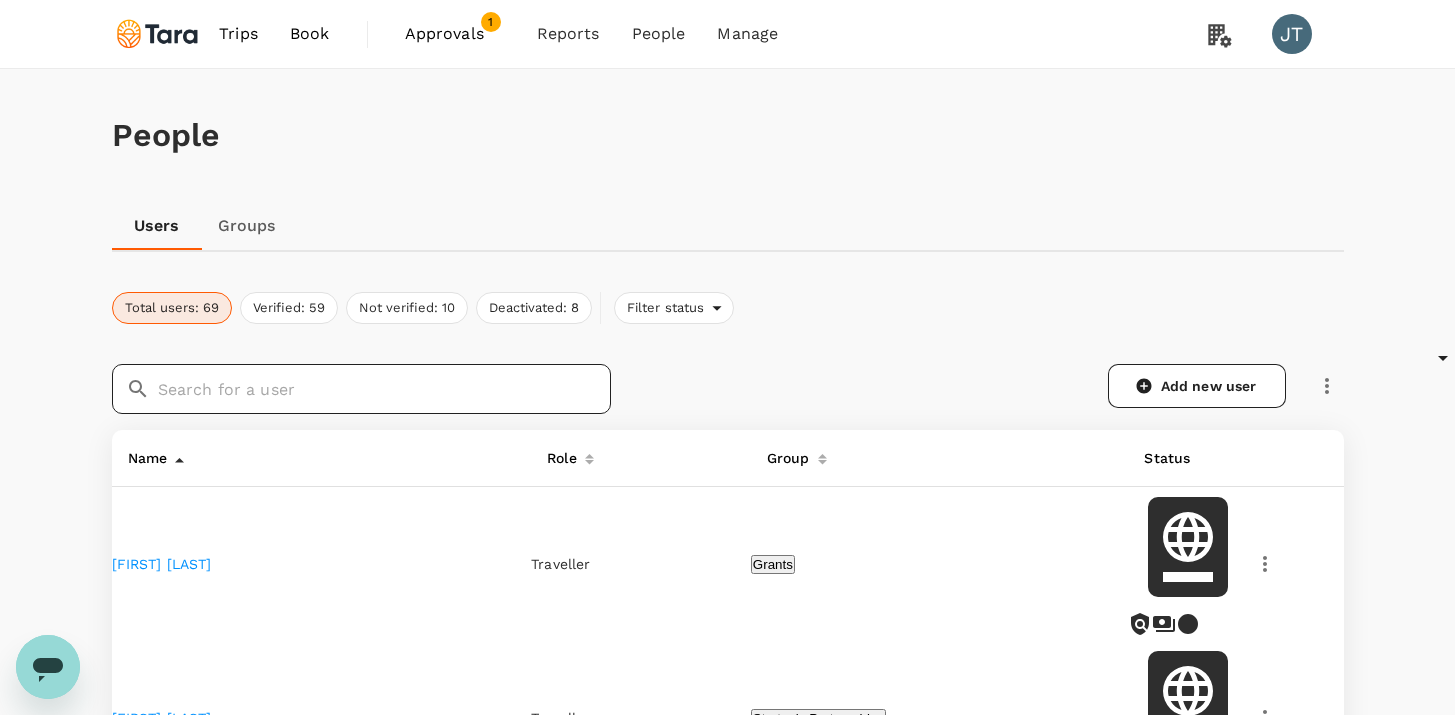 click at bounding box center [384, 389] 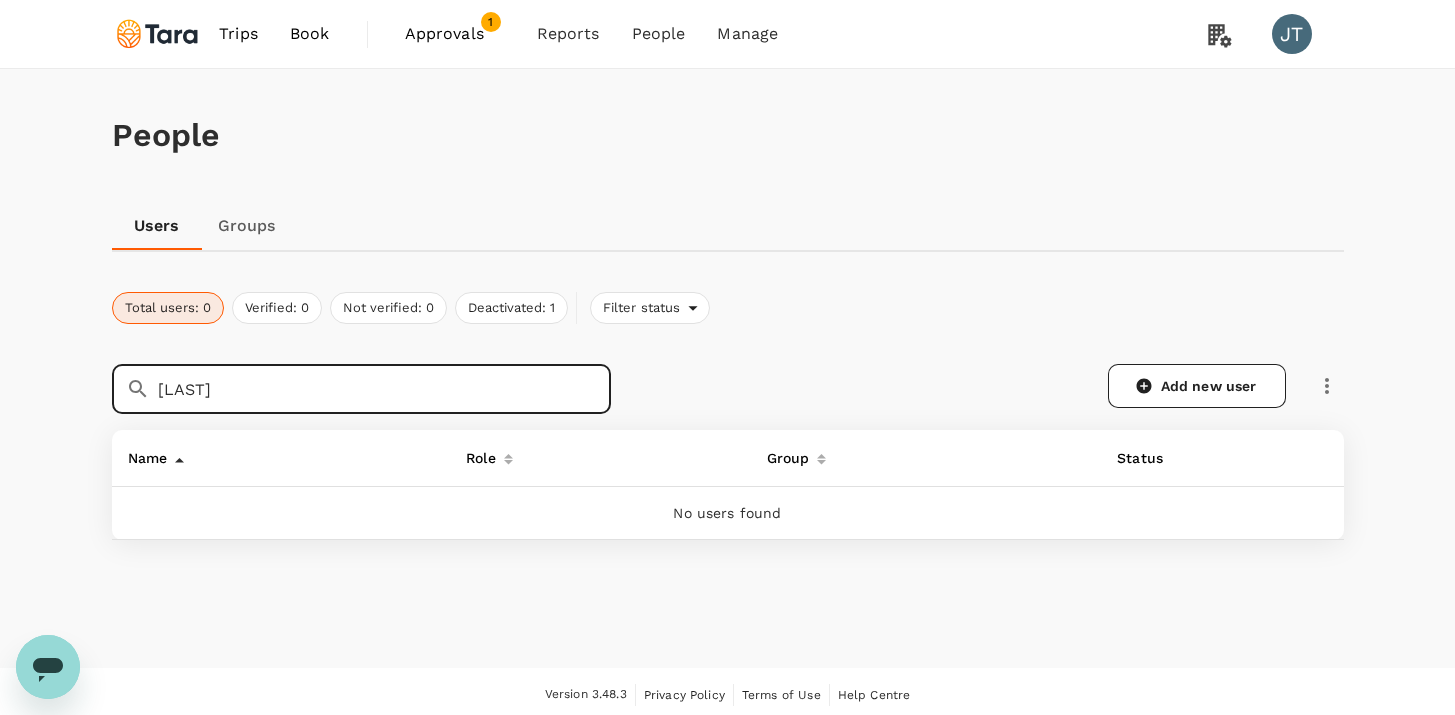 click on "[LAST]" at bounding box center (384, 389) 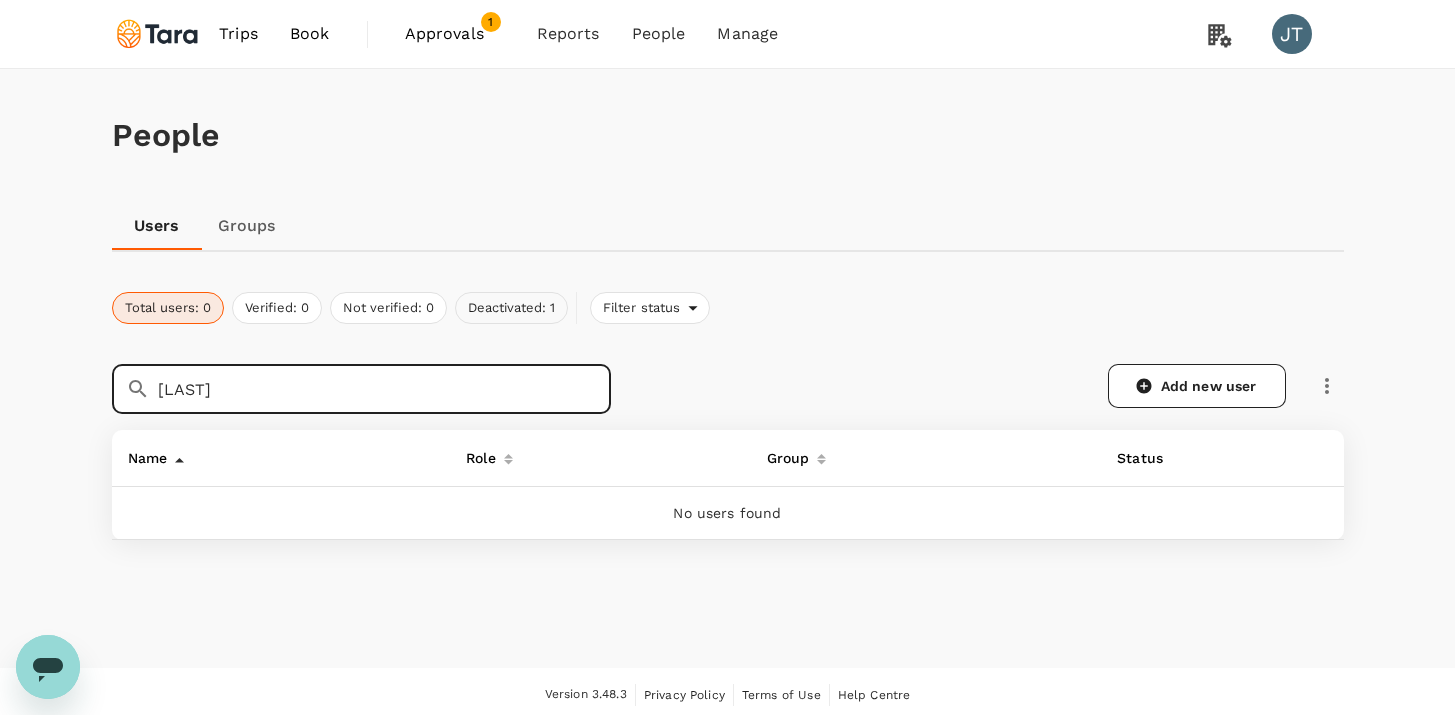 click on "Deactivated: 1" at bounding box center [511, 308] 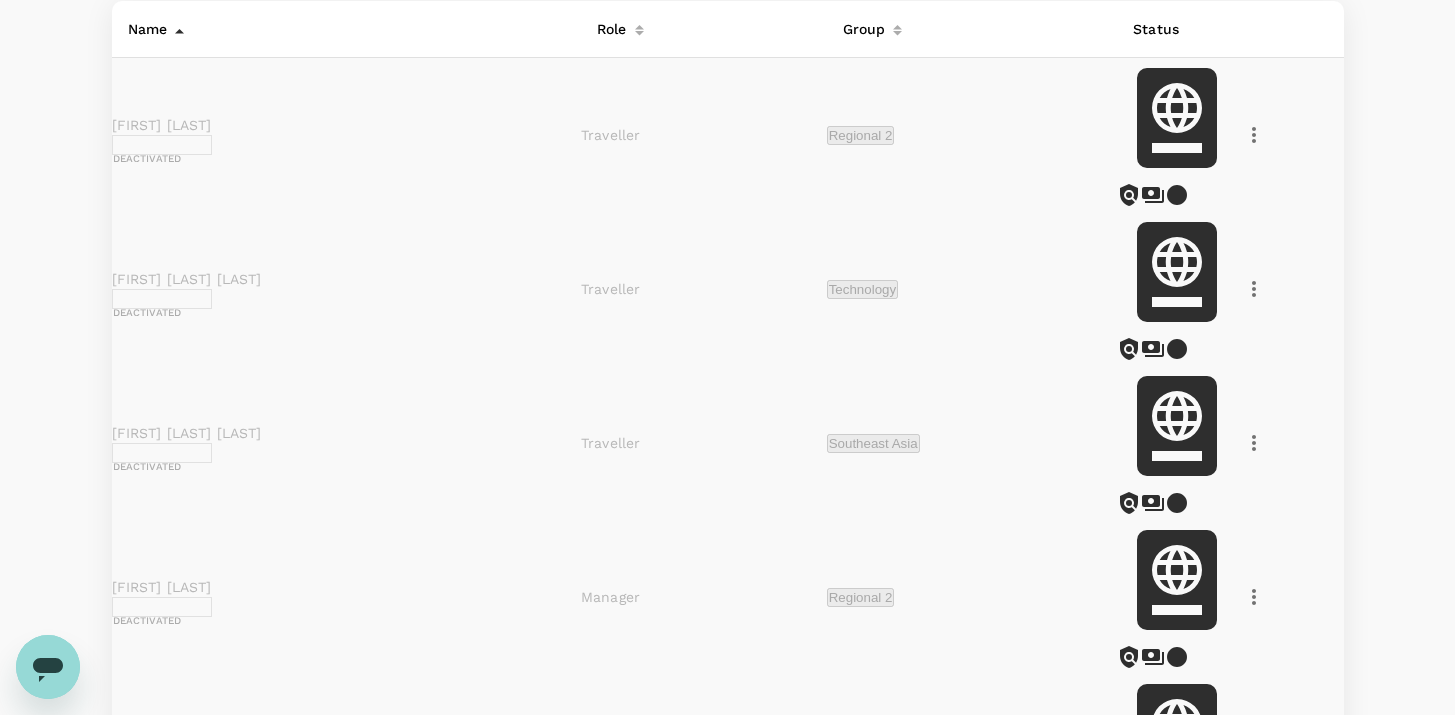 scroll, scrollTop: 0, scrollLeft: 0, axis: both 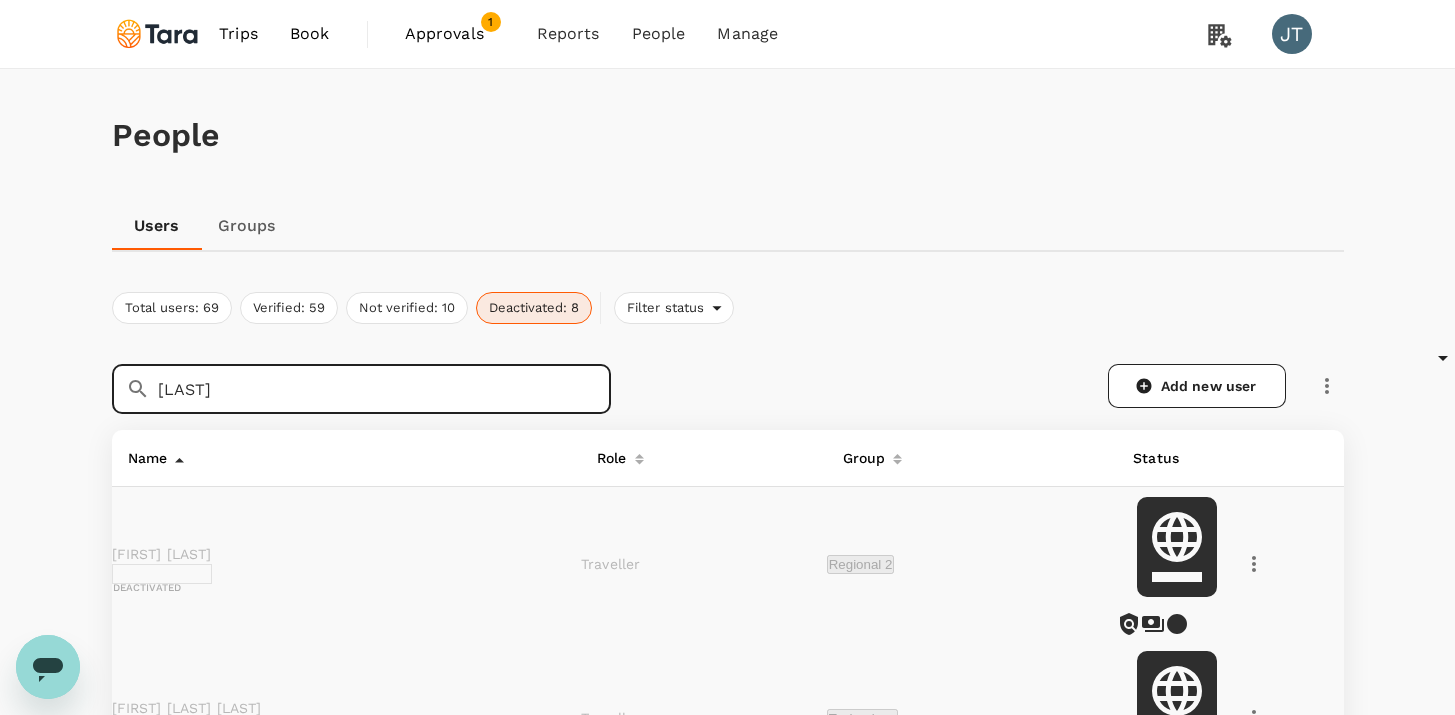 drag, startPoint x: 257, startPoint y: 405, endPoint x: 111, endPoint y: 395, distance: 146.34207 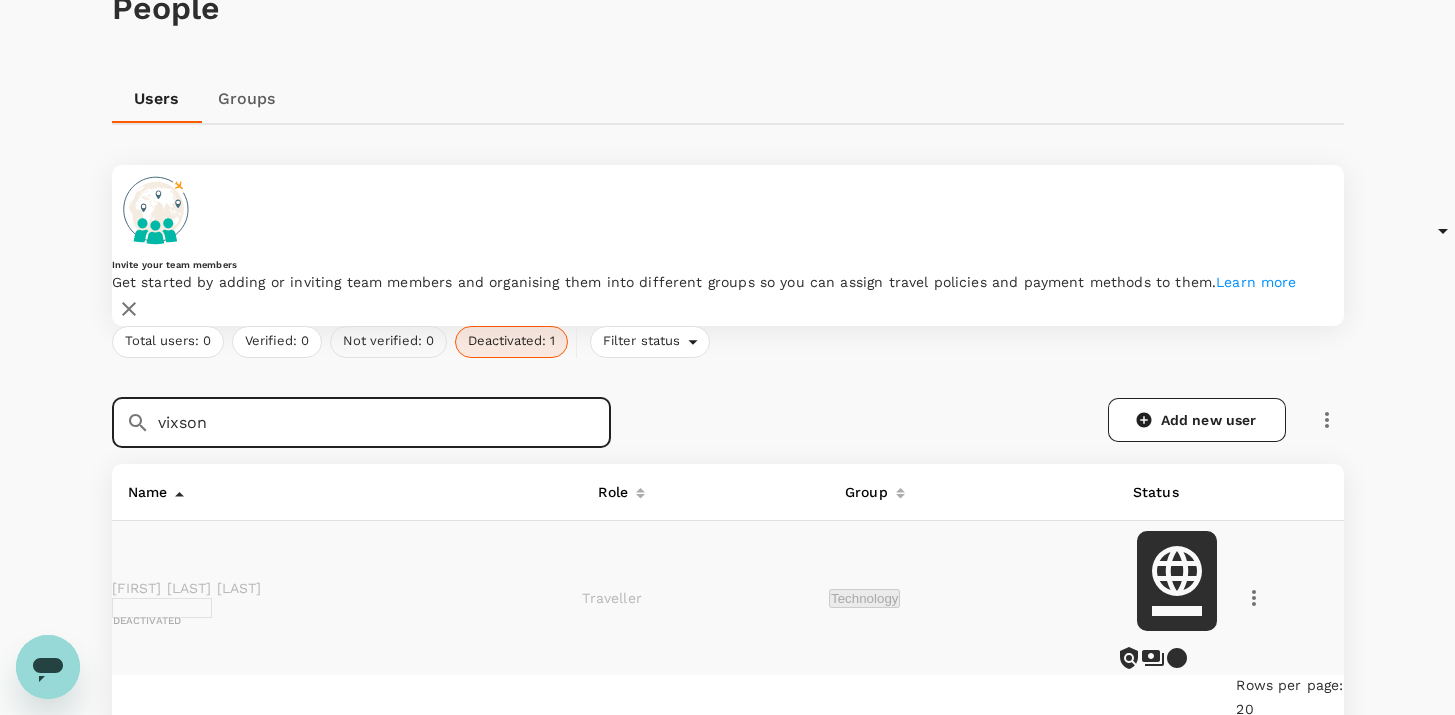 scroll, scrollTop: 198, scrollLeft: 0, axis: vertical 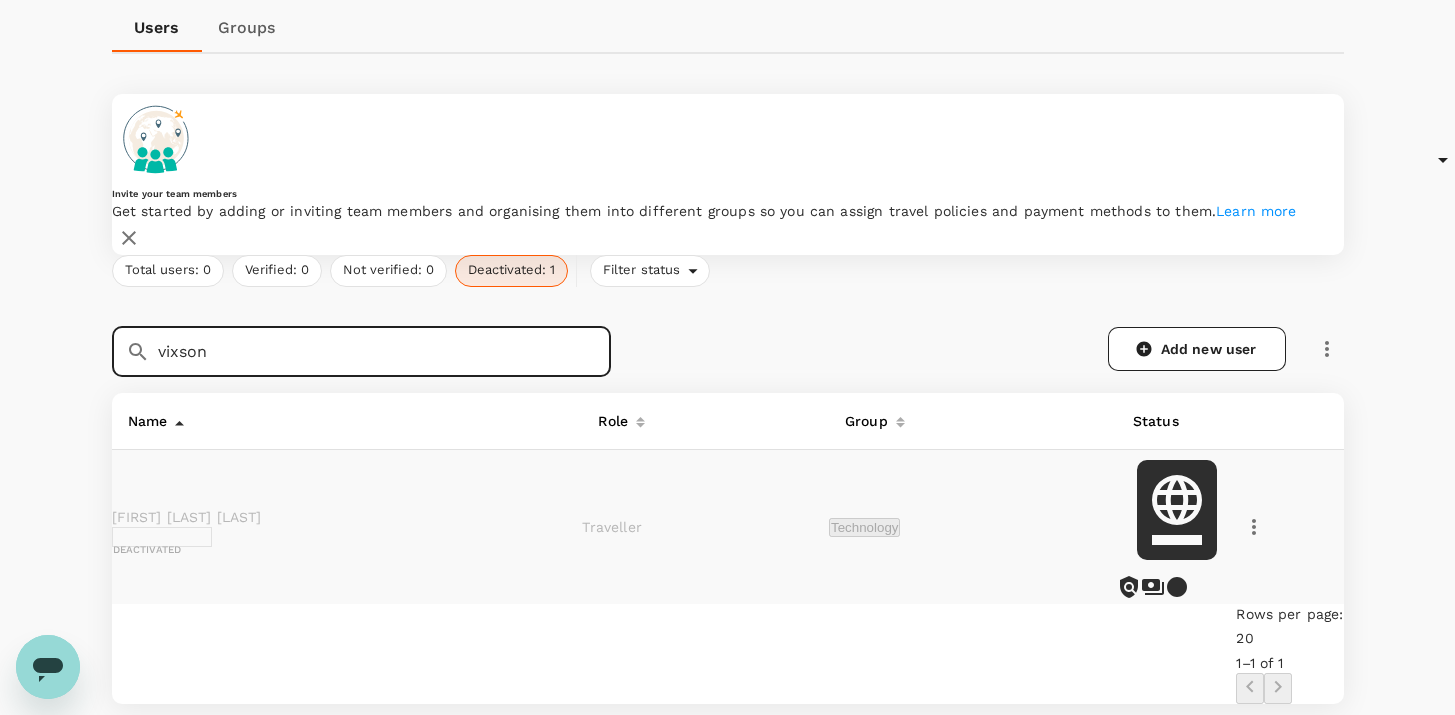drag, startPoint x: 326, startPoint y: 314, endPoint x: 118, endPoint y: 300, distance: 208.47063 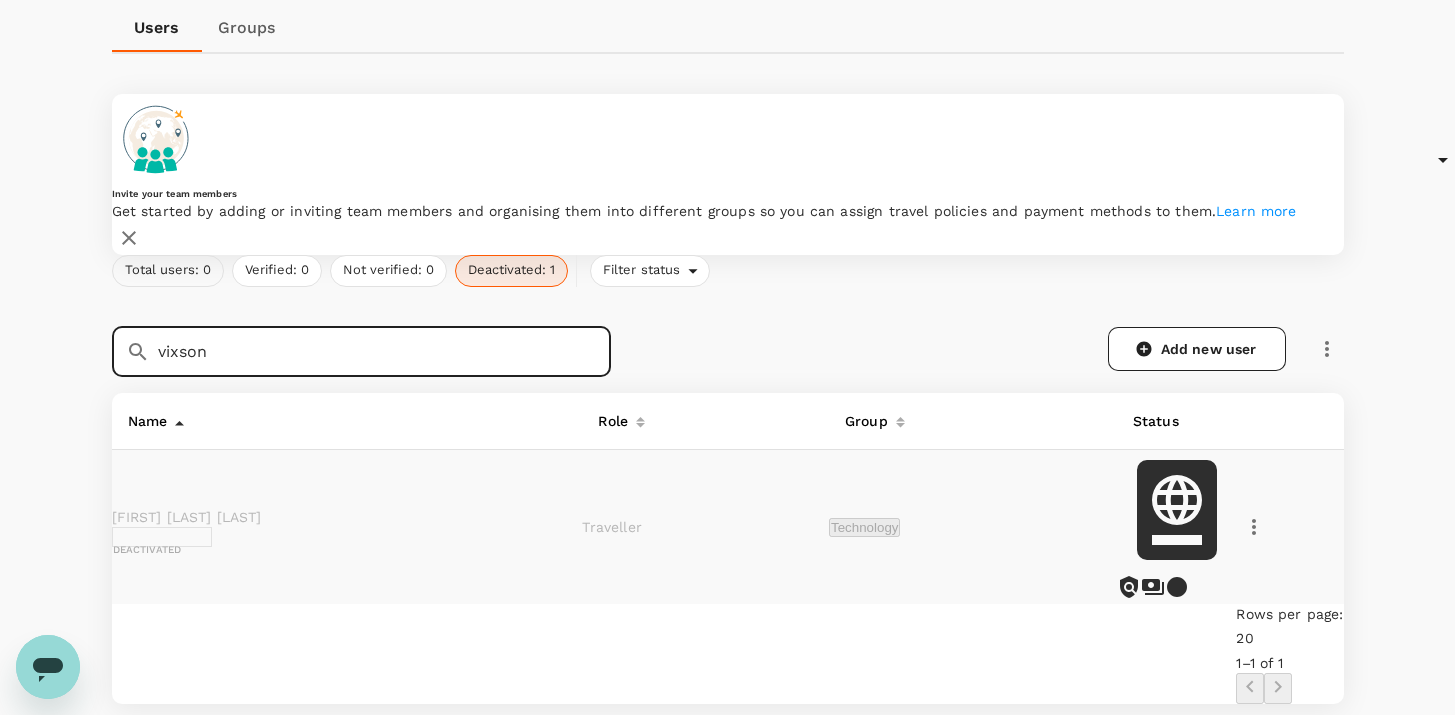 scroll, scrollTop: 0, scrollLeft: 0, axis: both 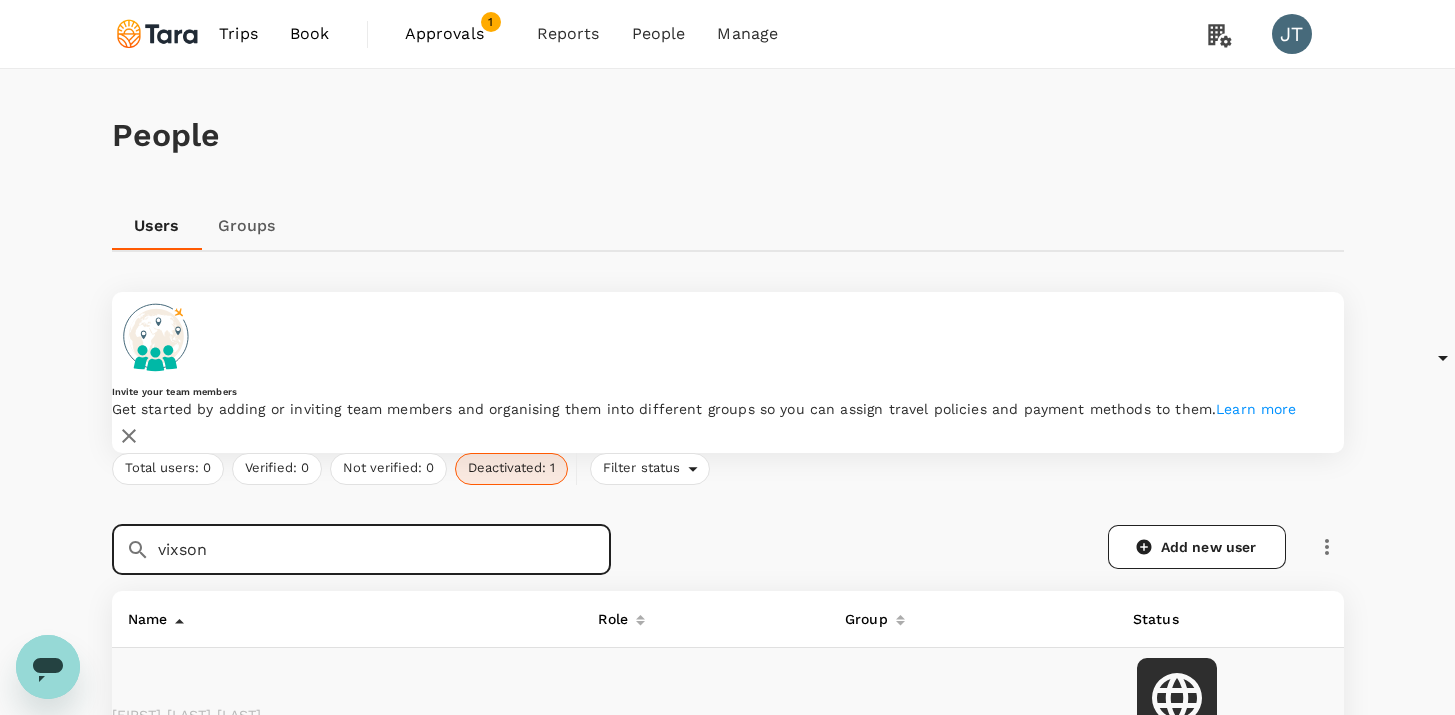 type on "vixson" 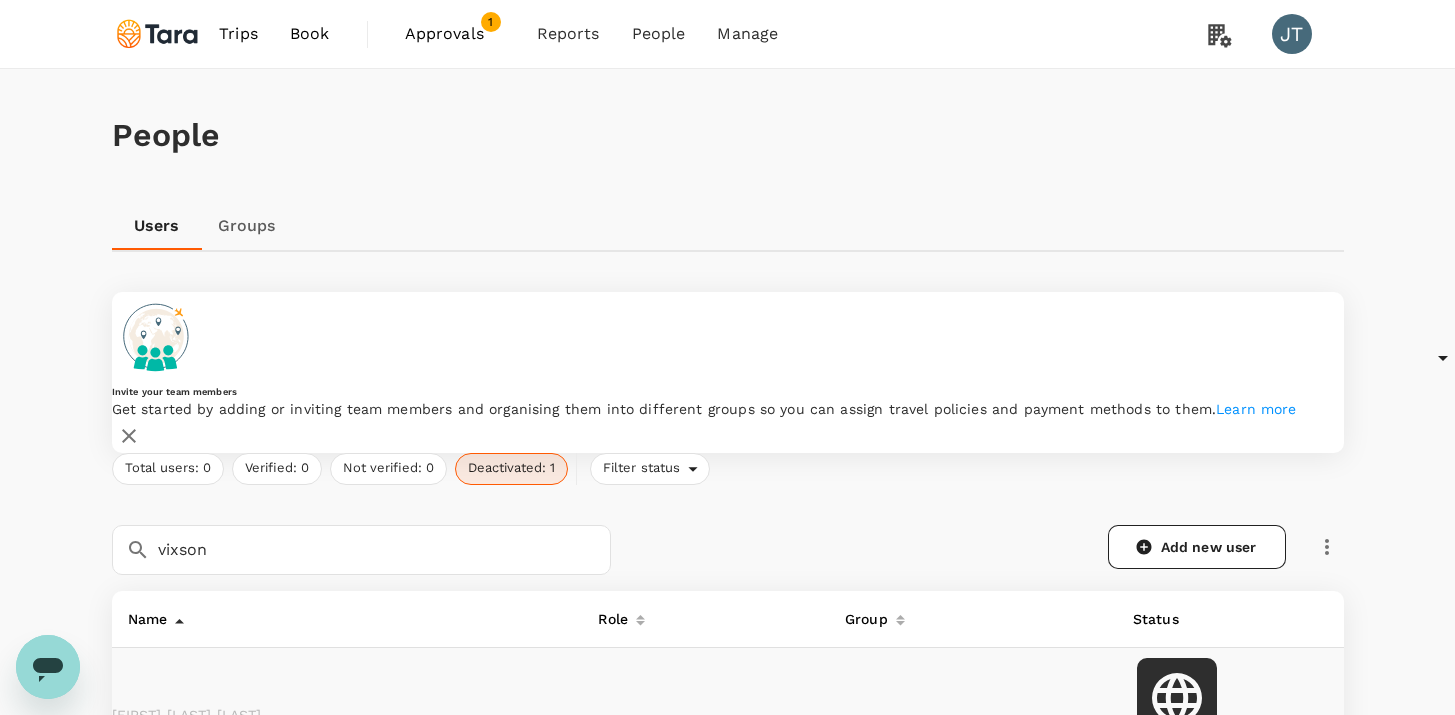 click on "Users" at bounding box center [157, 226] 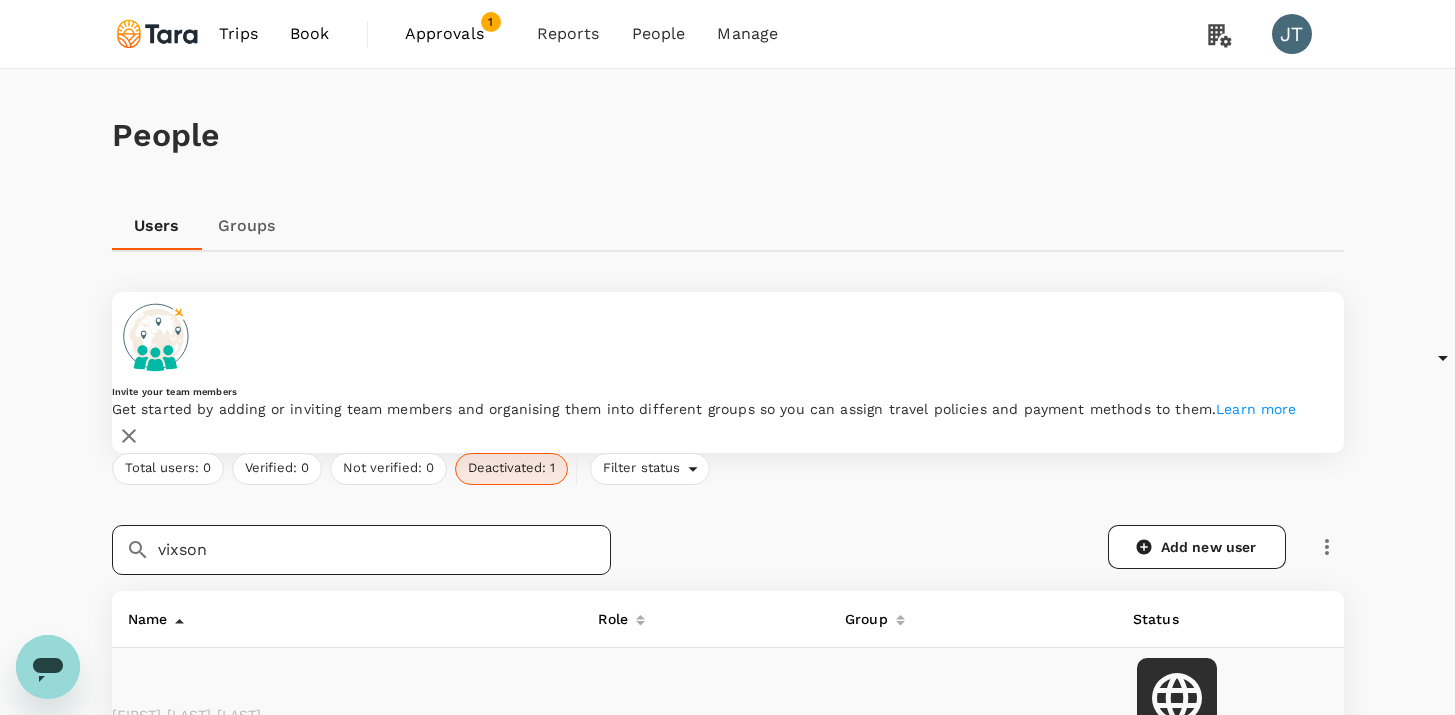 click on "vixson" at bounding box center (384, 550) 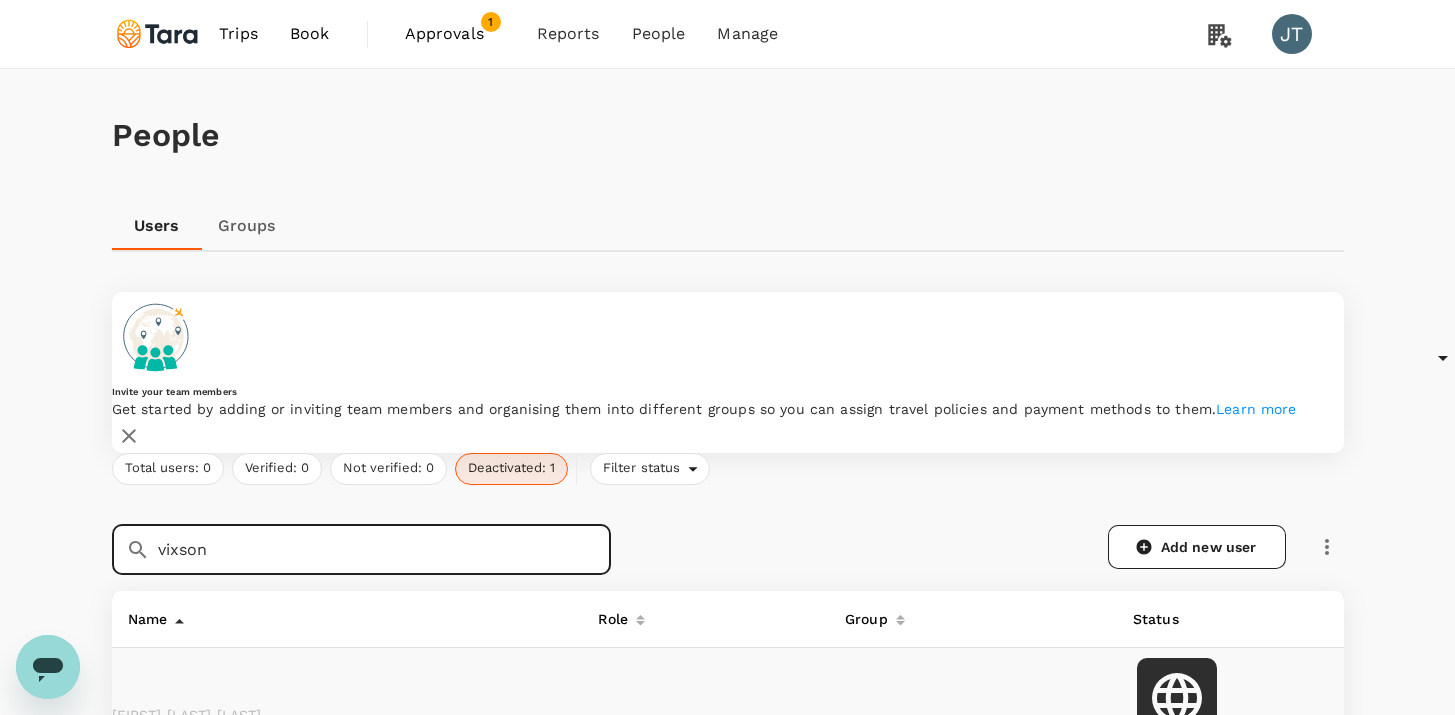 click on "vixson" at bounding box center [384, 550] 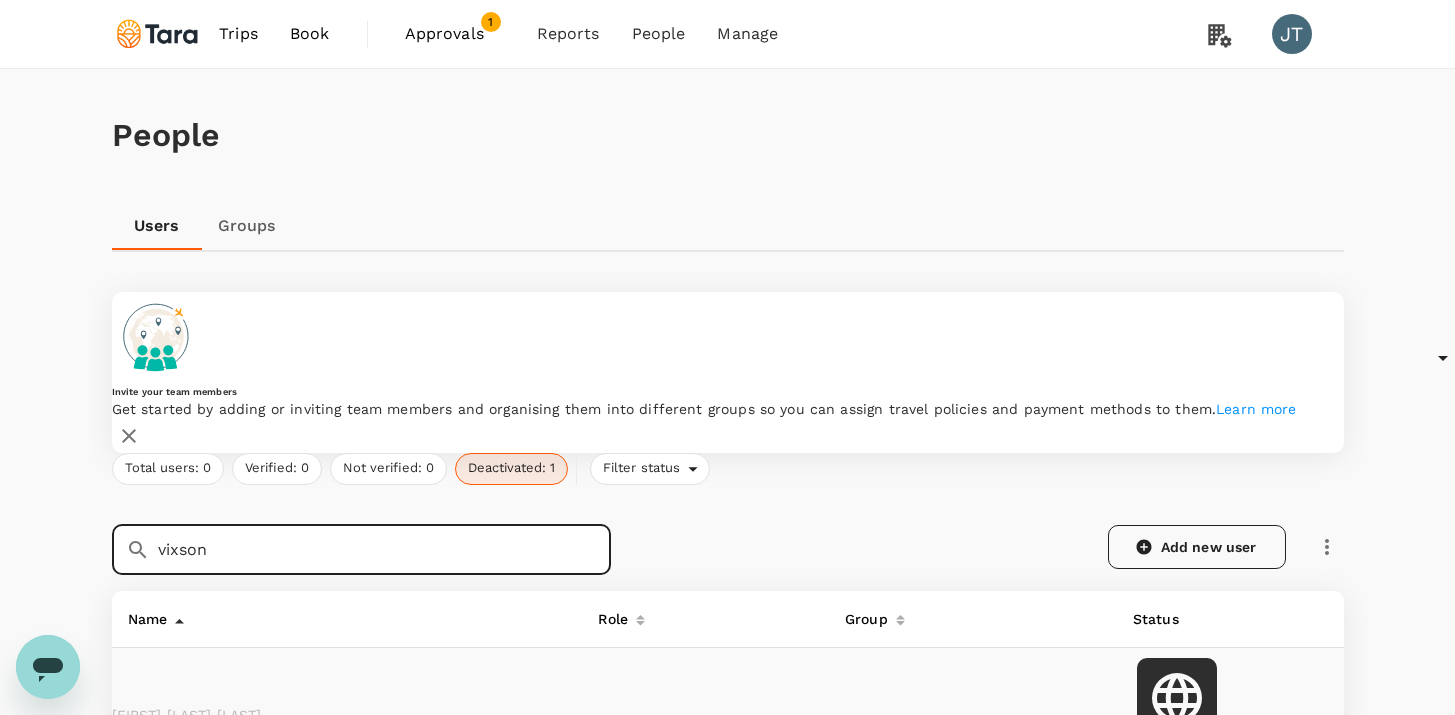 click on "Add new user" at bounding box center (1197, 547) 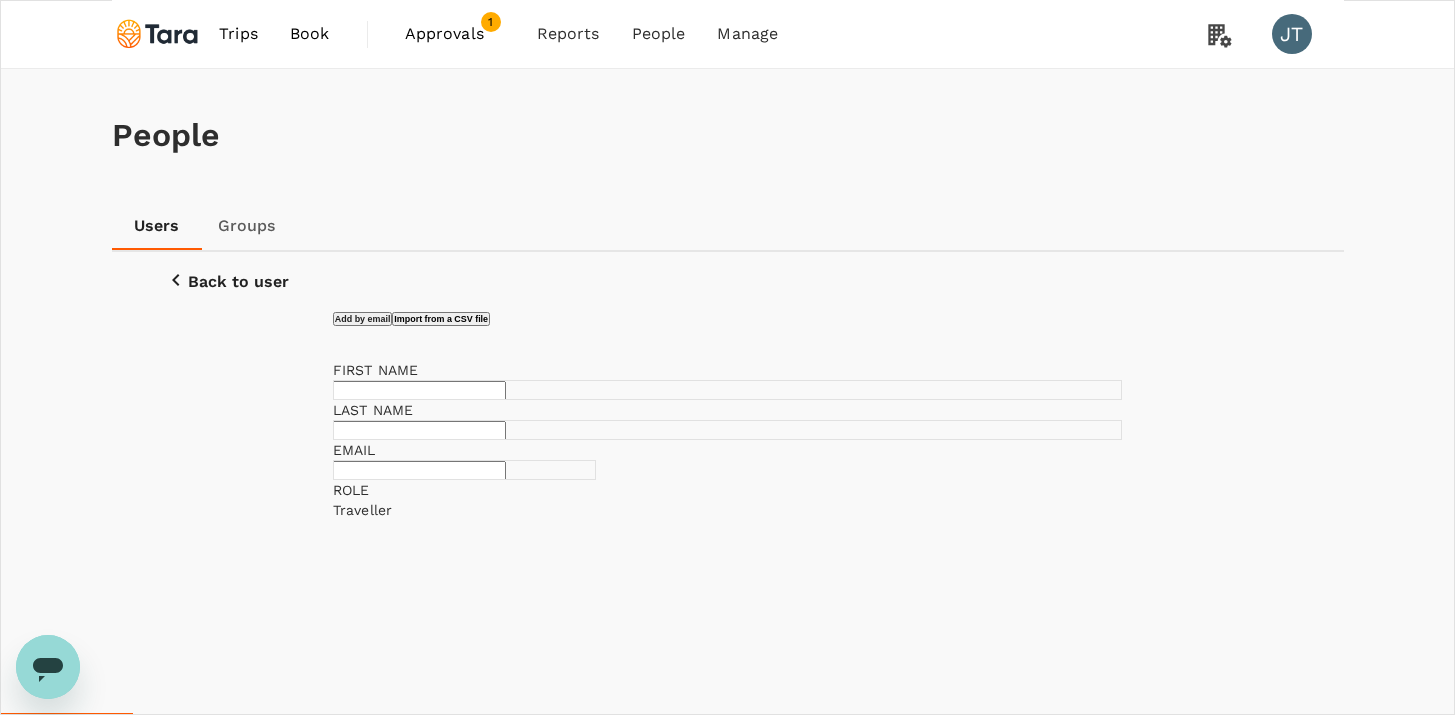 click at bounding box center (419, 390) 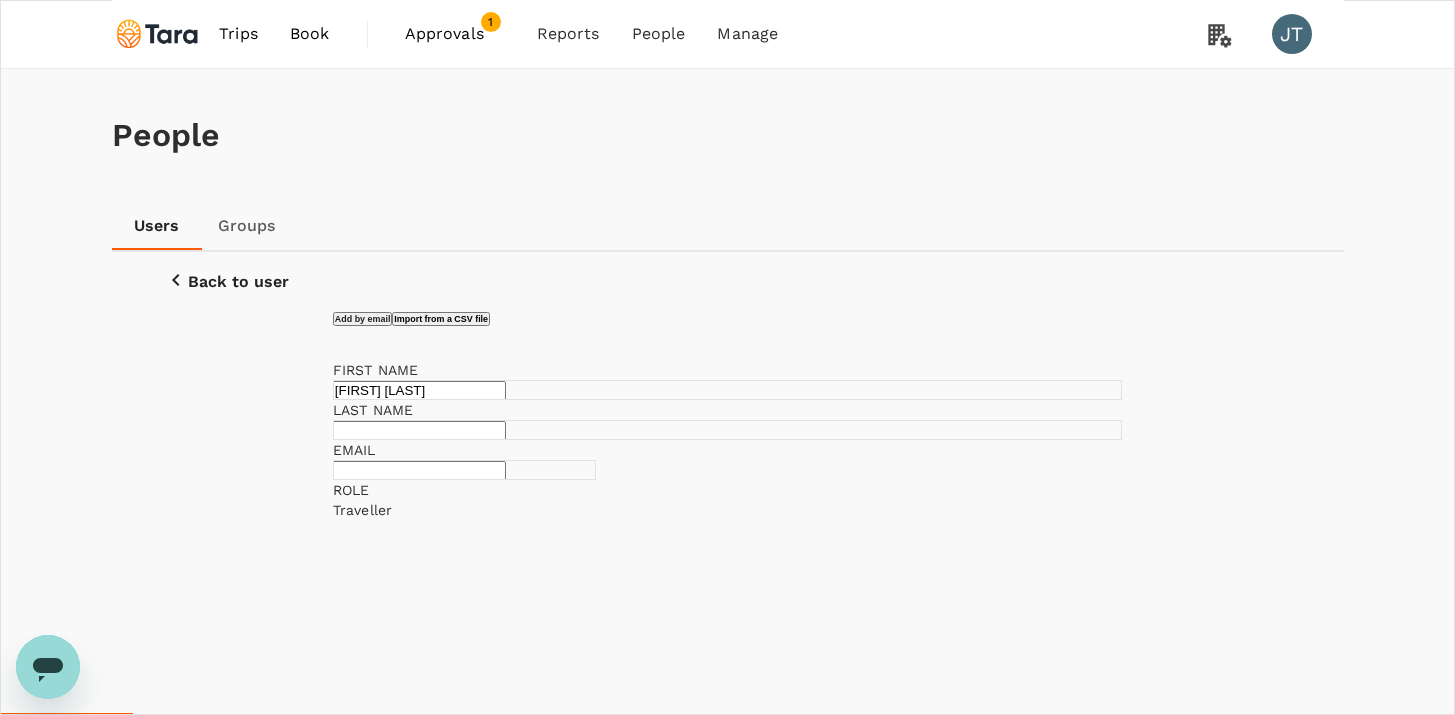type on "[FIRST] [LAST]" 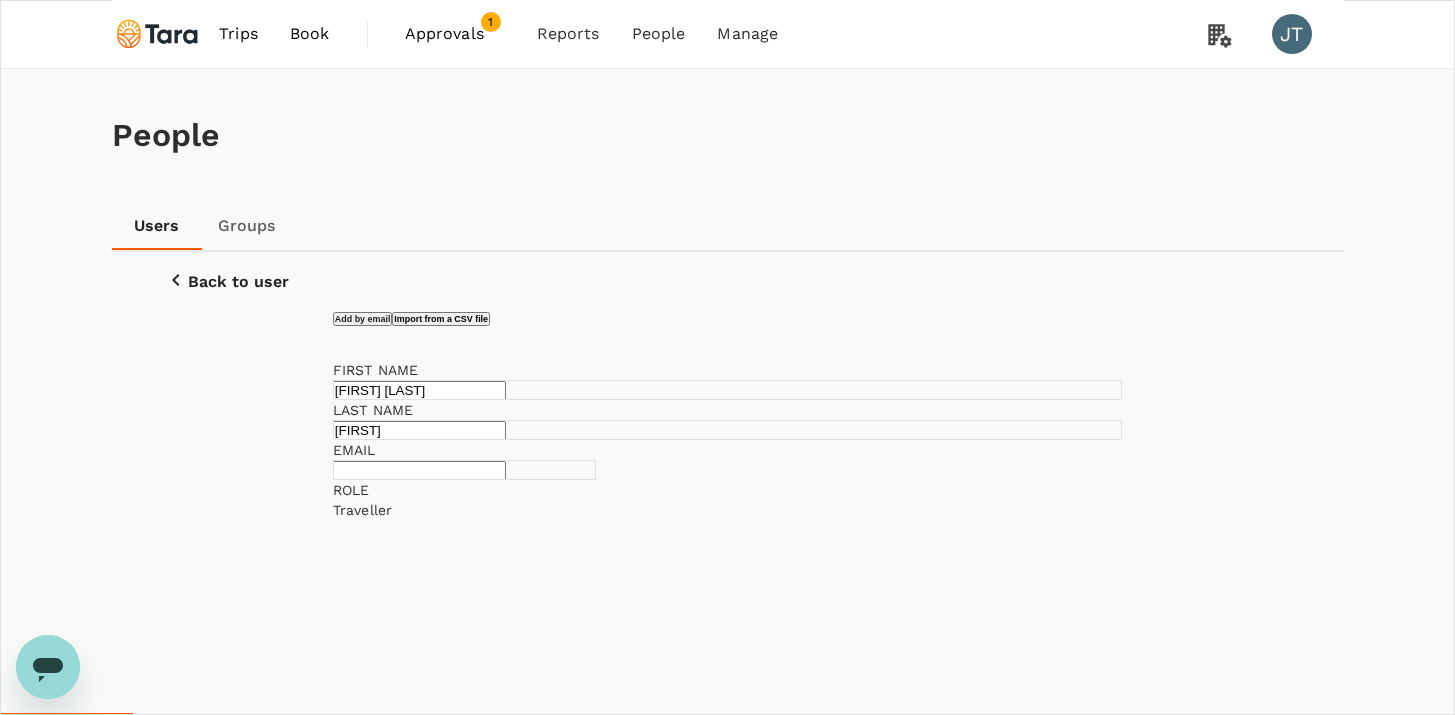 type on "[FIRST]" 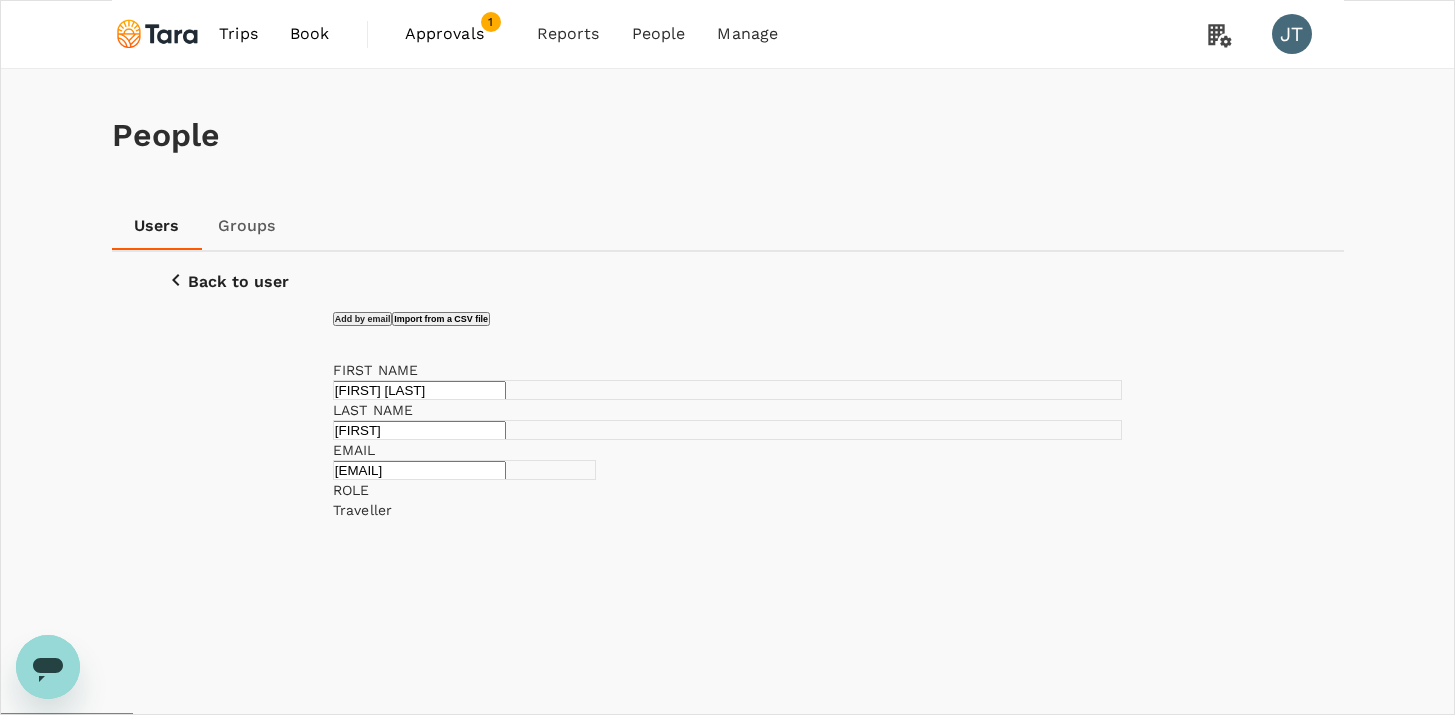 scroll, scrollTop: 0, scrollLeft: 13, axis: horizontal 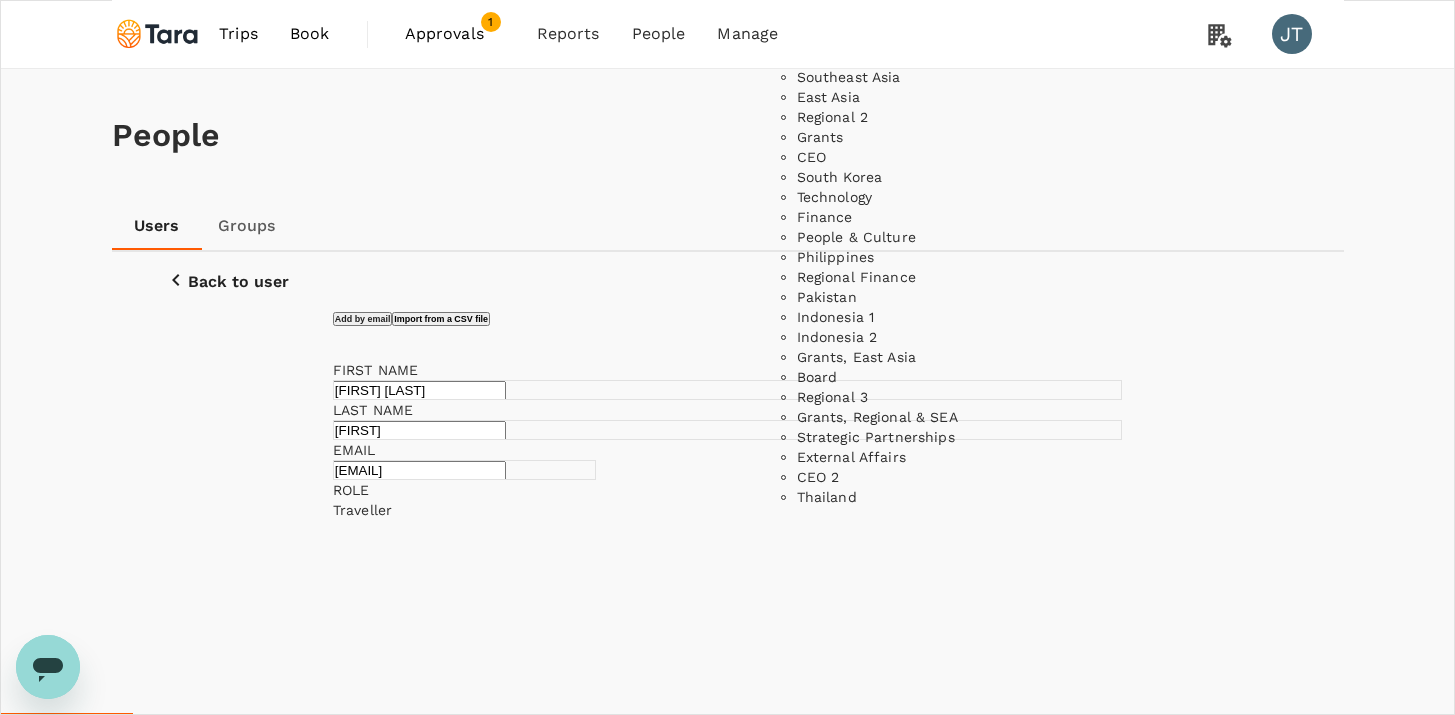click on "Add by email Import from a CSV file FIRST NAME [FIRST] [LAST] ​ LAST NAME [LAST] ​ EMAIL [EMAIL] ​ ROLE Traveller user ​ USER GROUP (OPTIONAL) ​   Add more Send invitation email Invite 1 user" at bounding box center [728, 920] 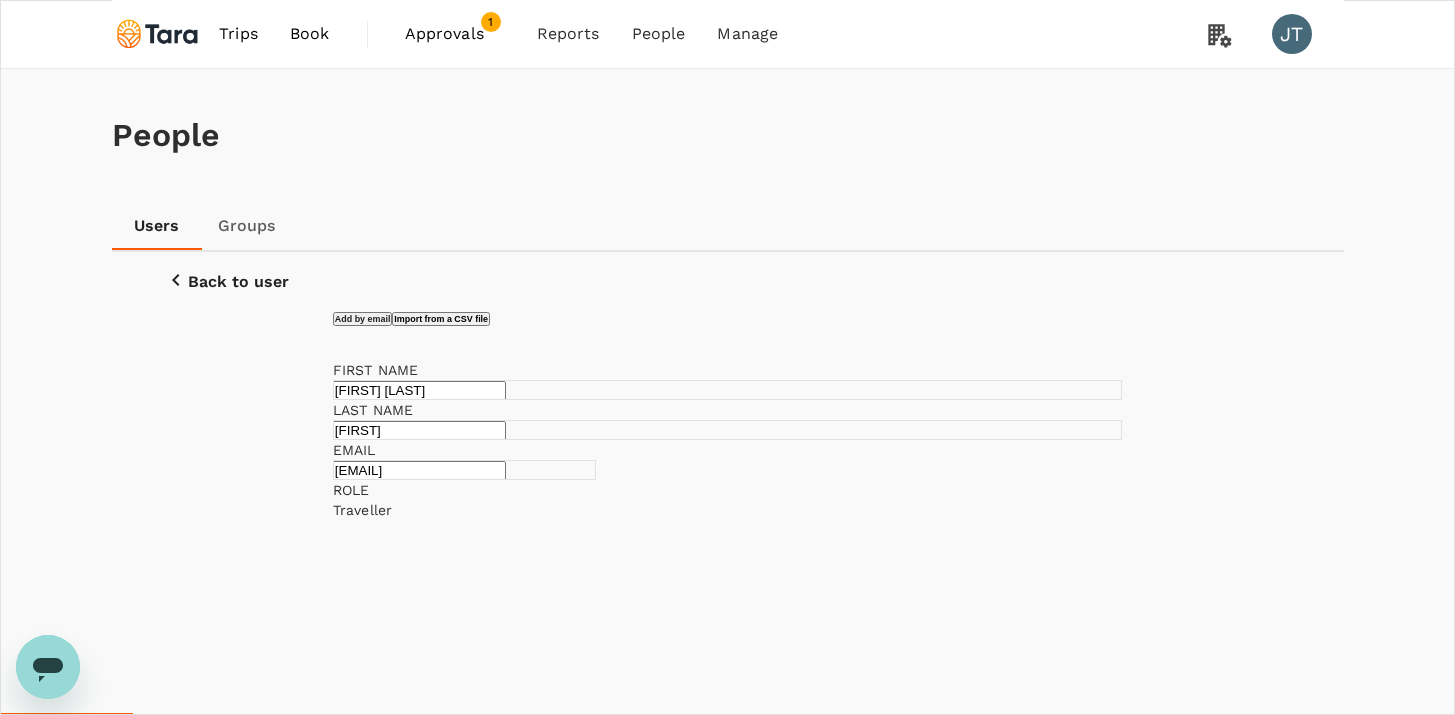 scroll, scrollTop: 144, scrollLeft: 0, axis: vertical 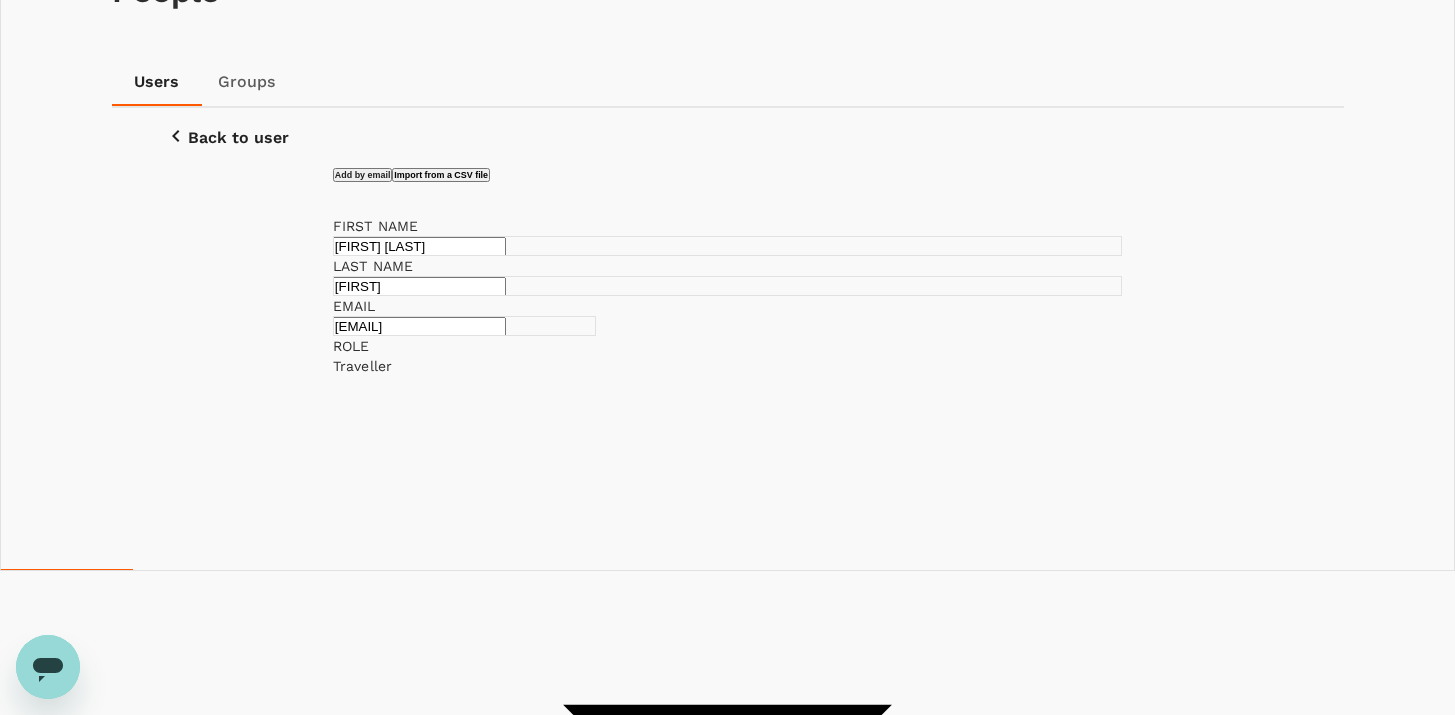 drag, startPoint x: 491, startPoint y: 298, endPoint x: 248, endPoint y: 282, distance: 243.52618 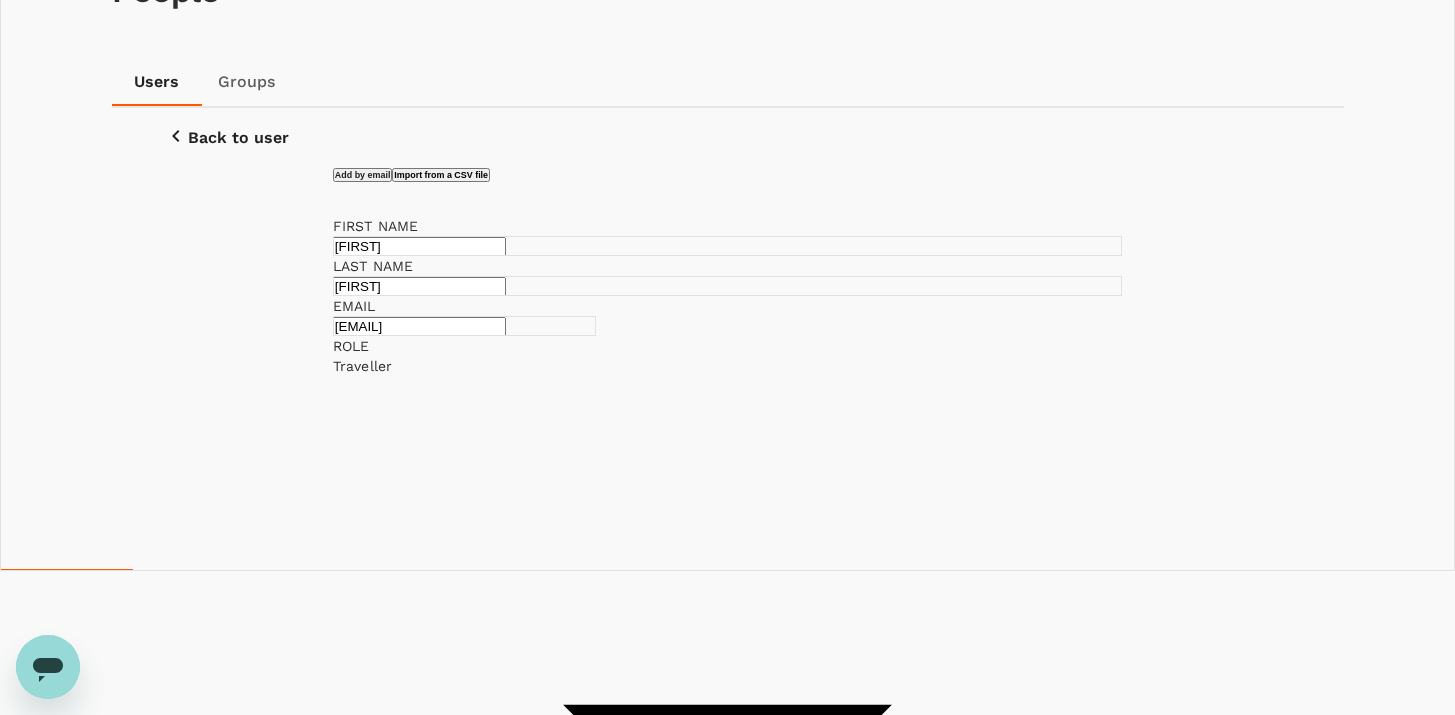 type on "[FIRST]" 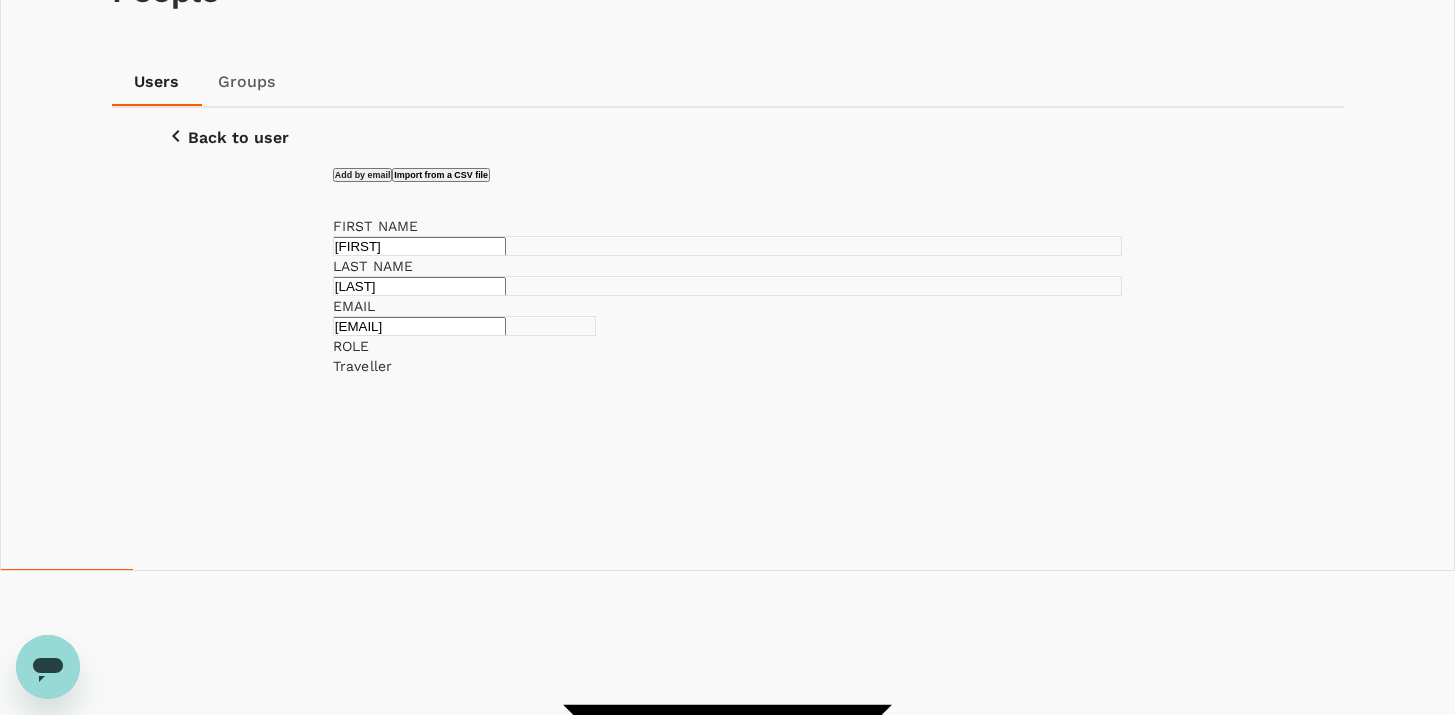 type on "[LAST]" 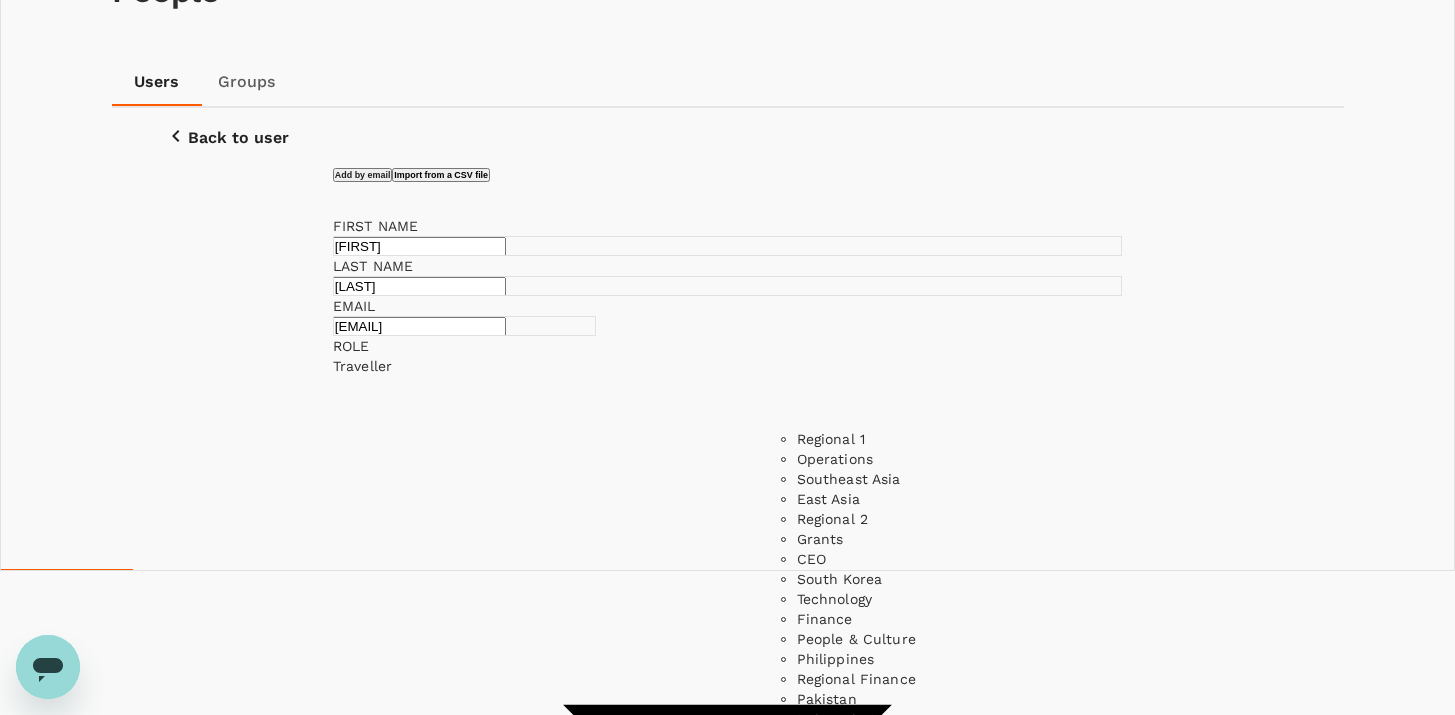 scroll, scrollTop: 0, scrollLeft: 0, axis: both 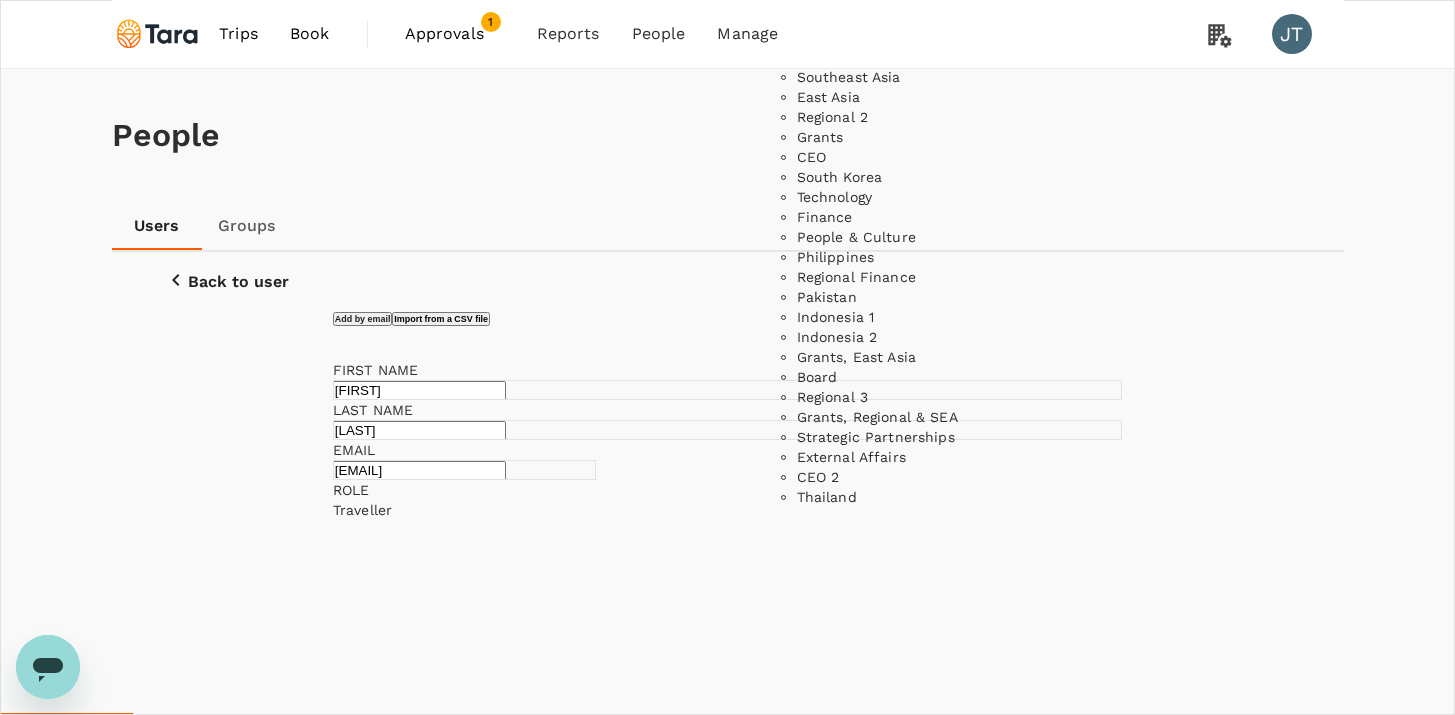 click on "Operations" at bounding box center [942, 56] 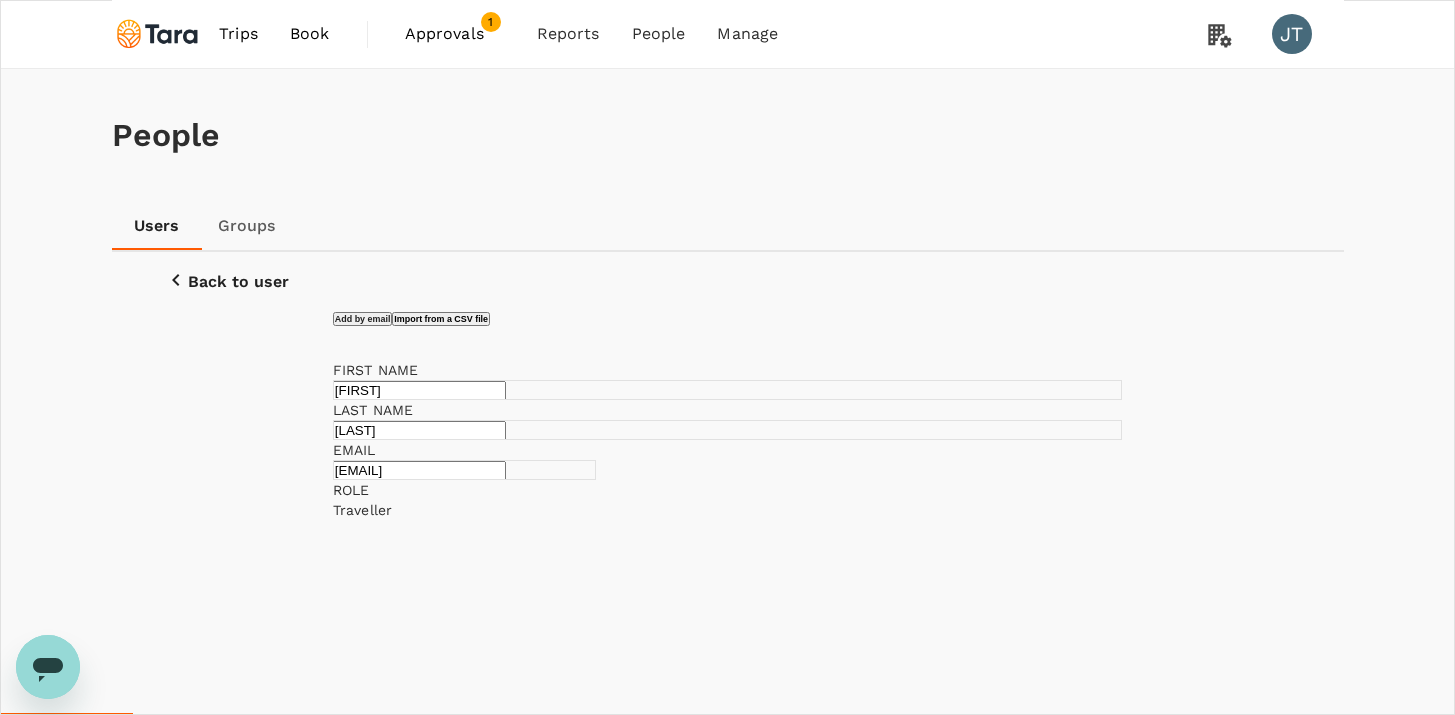 click on "Add by email Import from a CSV file FIRST NAME [FIRST] ​ LAST NAME [LAST] ​ EMAIL [EMAIL] ​ ROLE Traveller user ​ USER GROUP (OPTIONAL) Operations ​   Add more Send invitation email Invite 1 user" at bounding box center (728, 920) 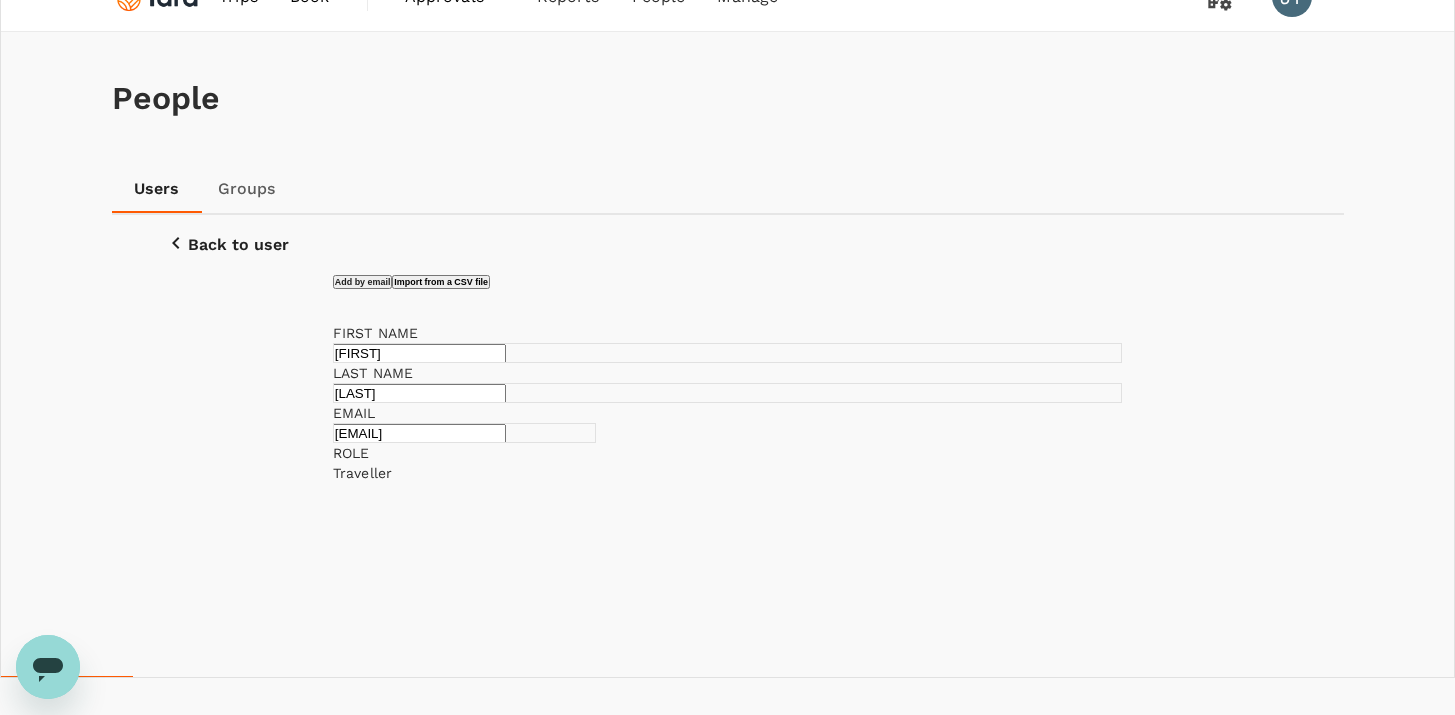 scroll, scrollTop: 221, scrollLeft: 0, axis: vertical 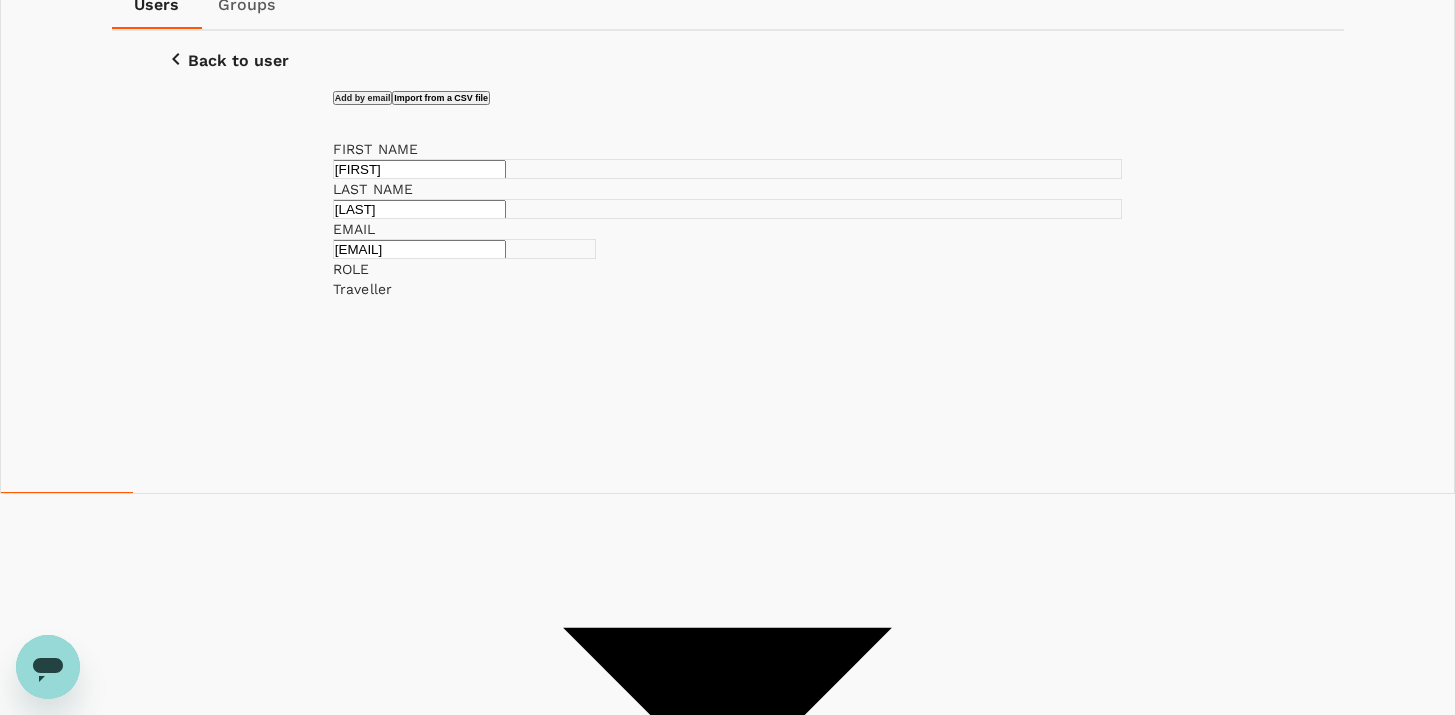 click on "Invite 1 user" at bounding box center [371, 1297] 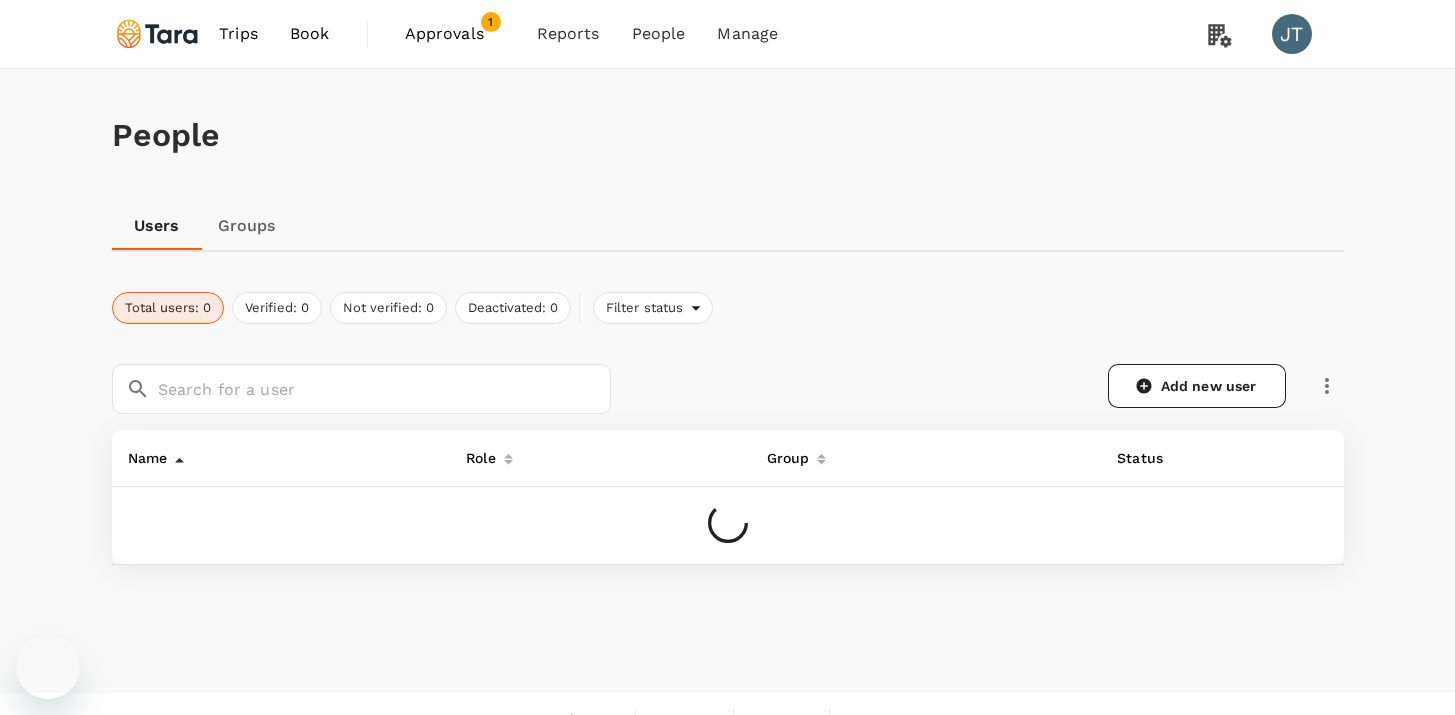 scroll, scrollTop: 0, scrollLeft: 0, axis: both 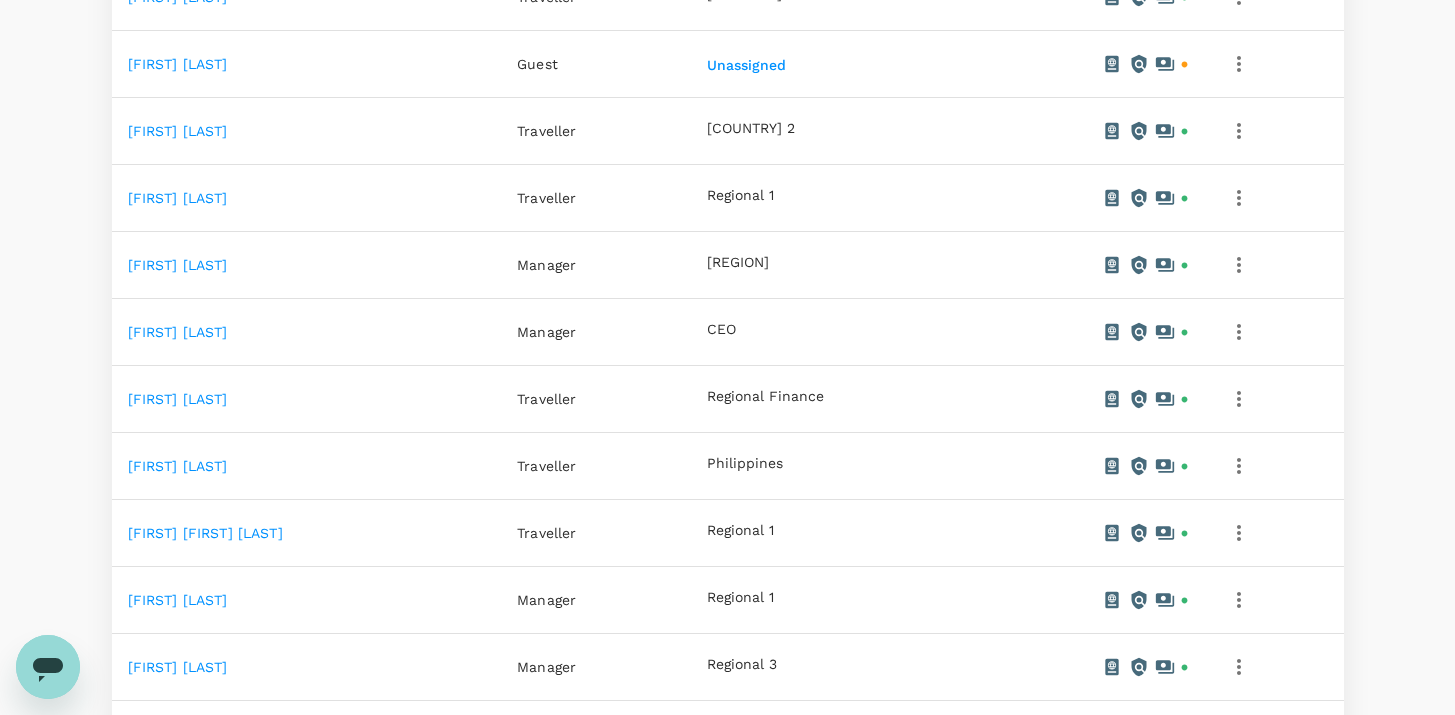 click on "[FIRST] [LAST]" at bounding box center (178, 600) 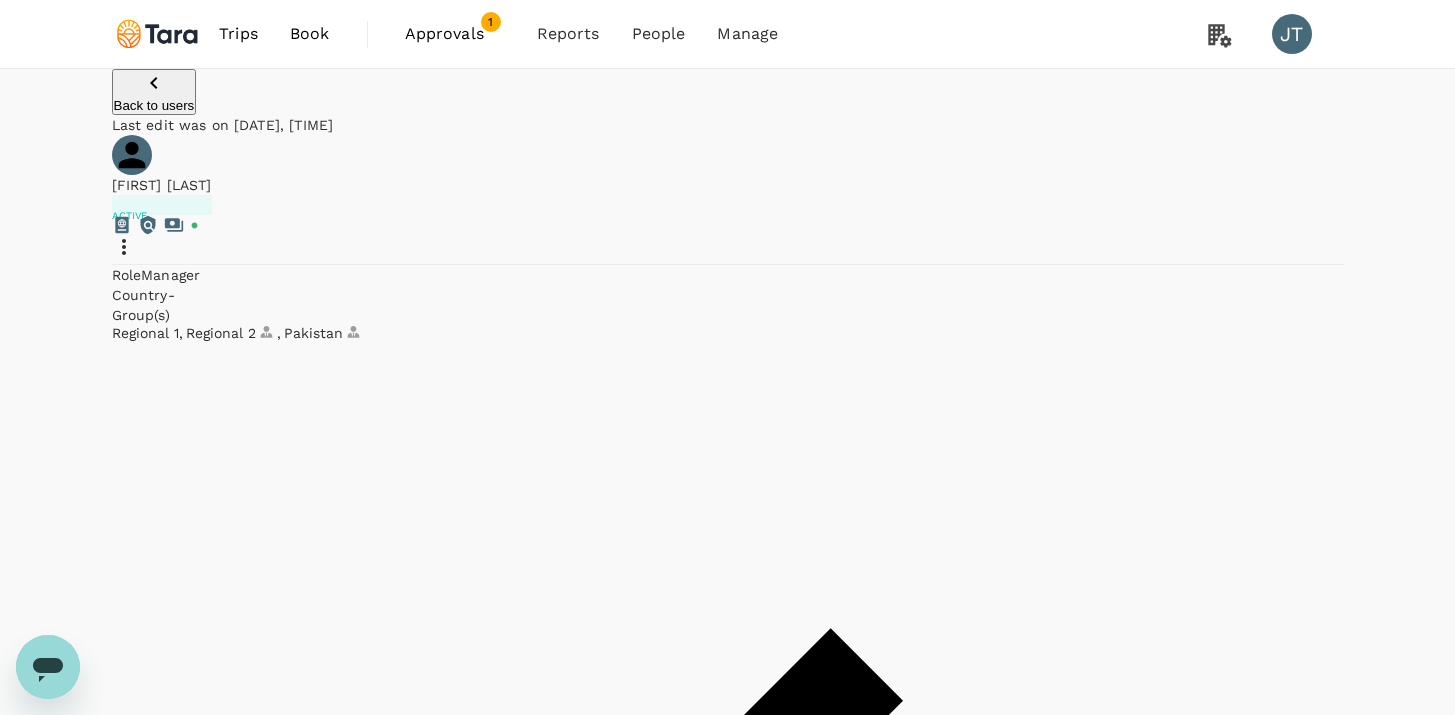 scroll, scrollTop: 211, scrollLeft: 0, axis: vertical 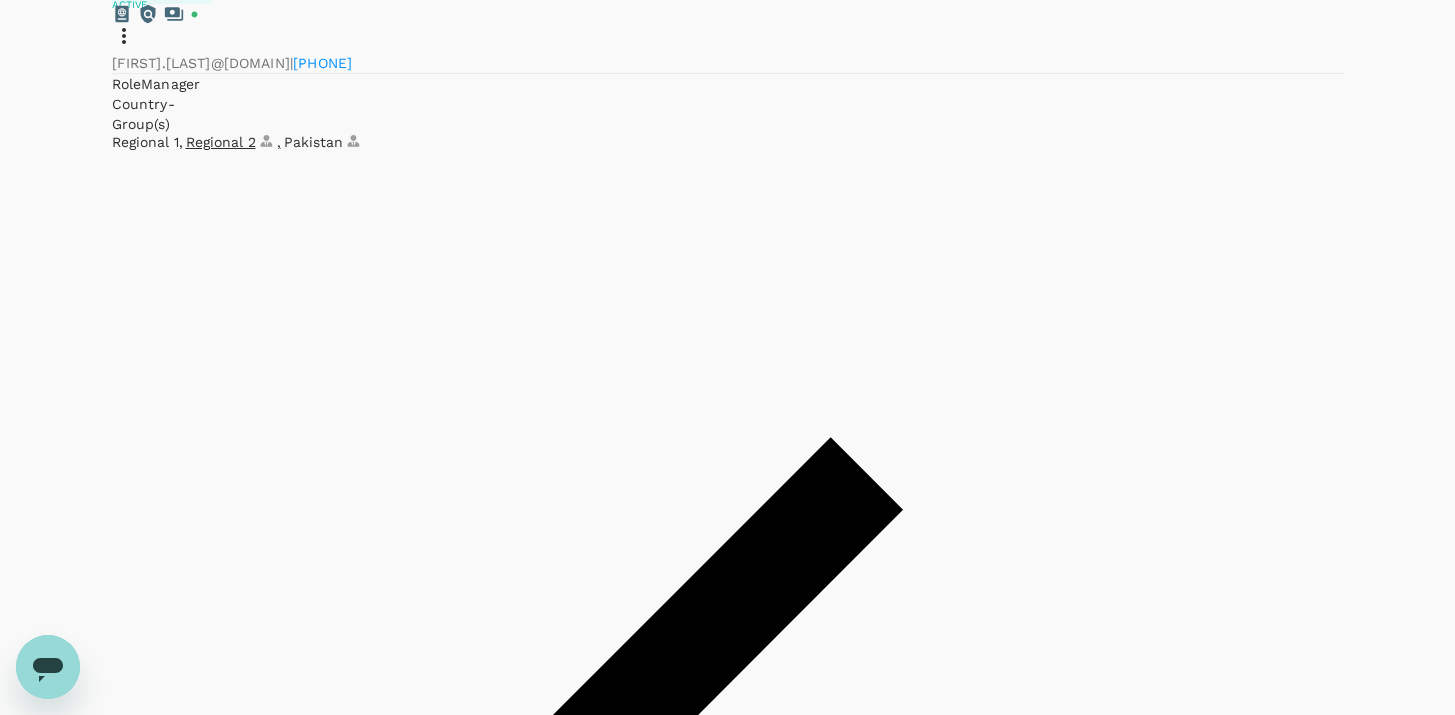 click on "Regional 2 ," at bounding box center [233, 142] 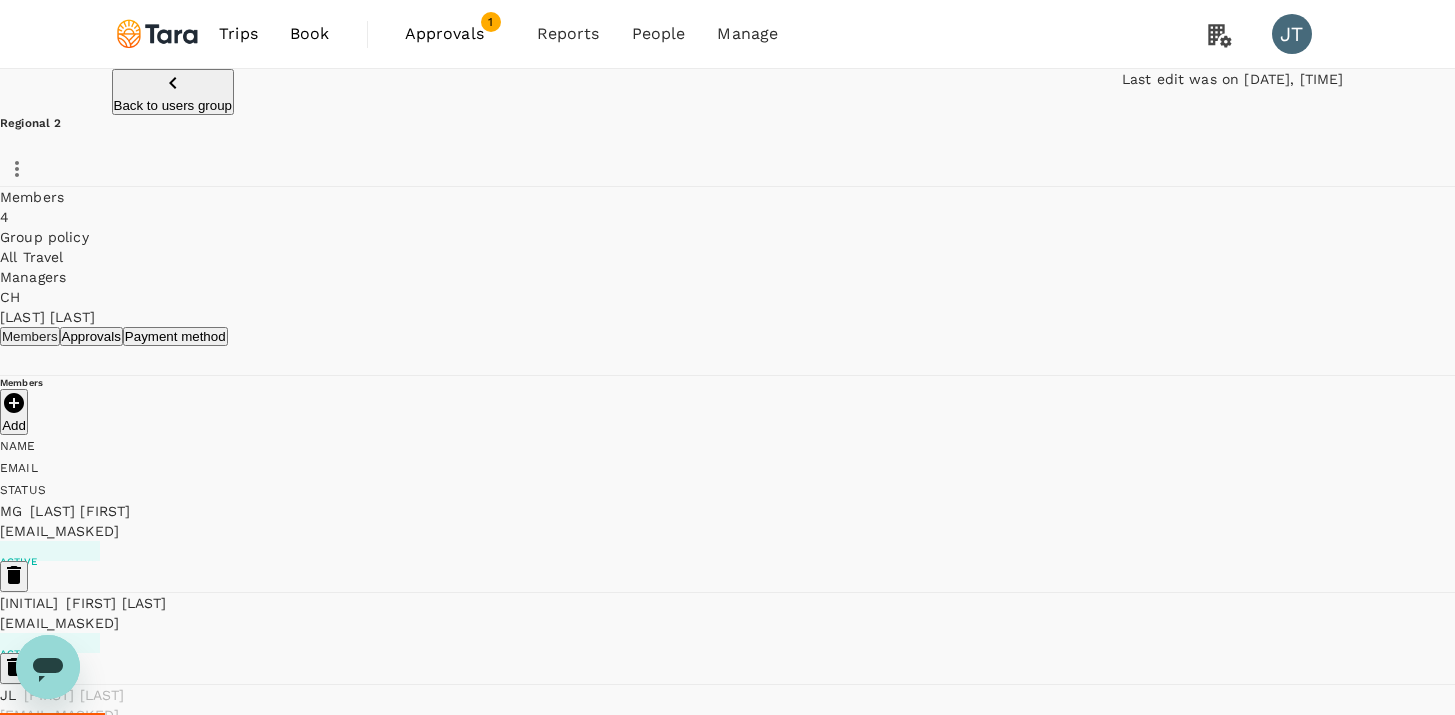 scroll, scrollTop: 169, scrollLeft: 0, axis: vertical 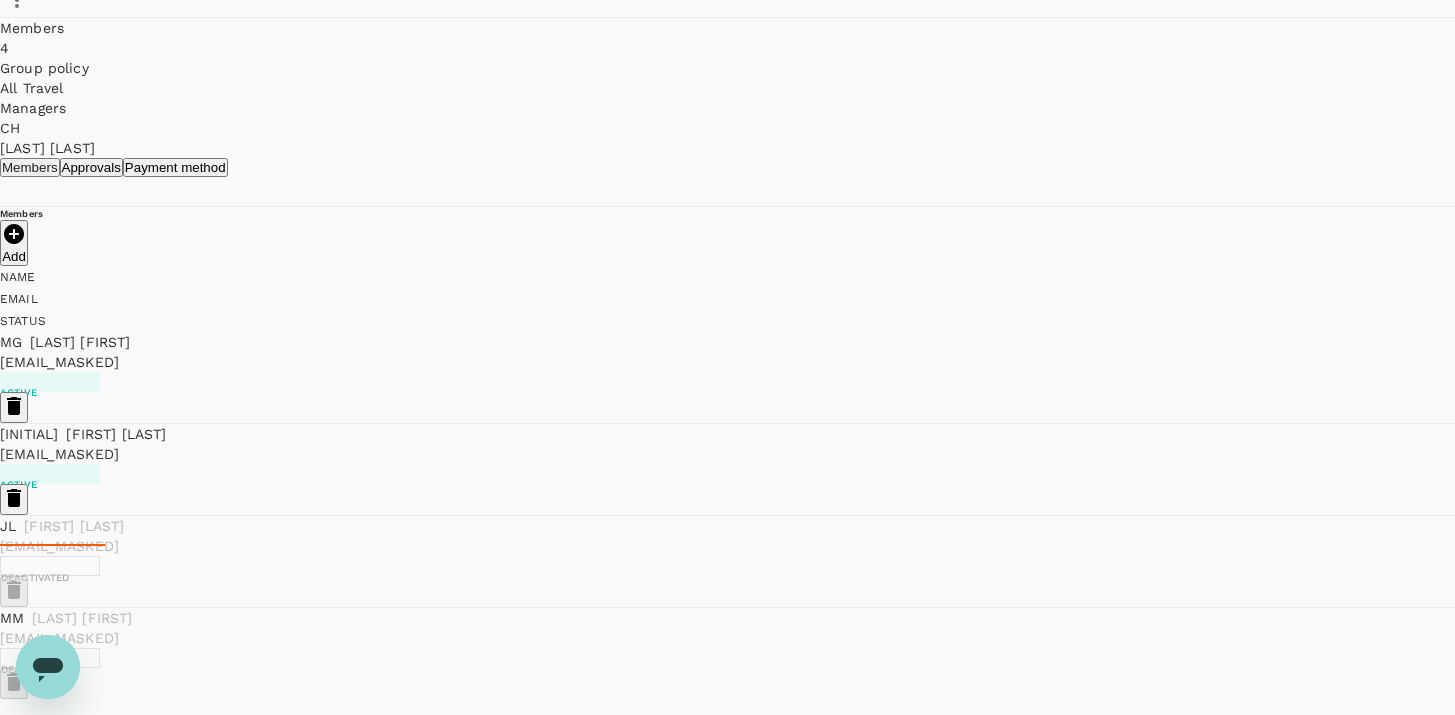 click at bounding box center (727, 591) 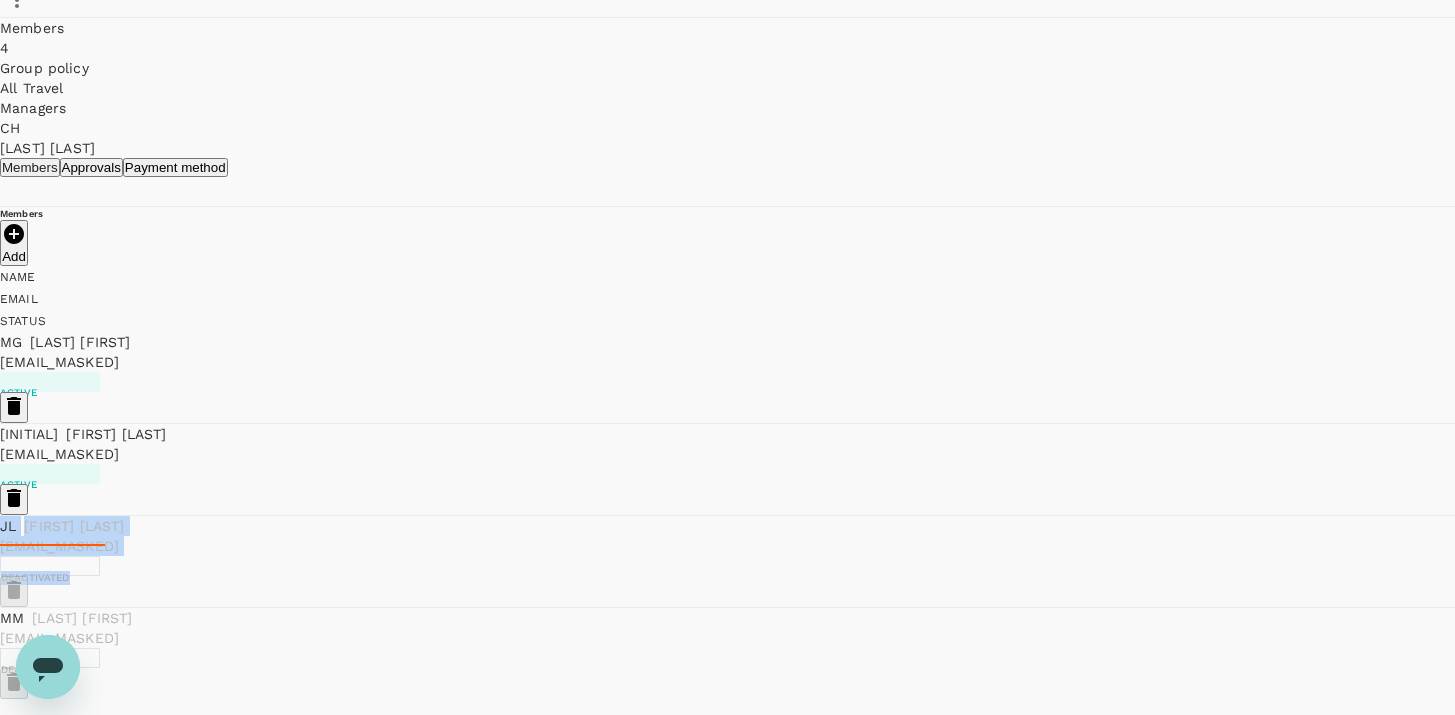 click at bounding box center (727, 591) 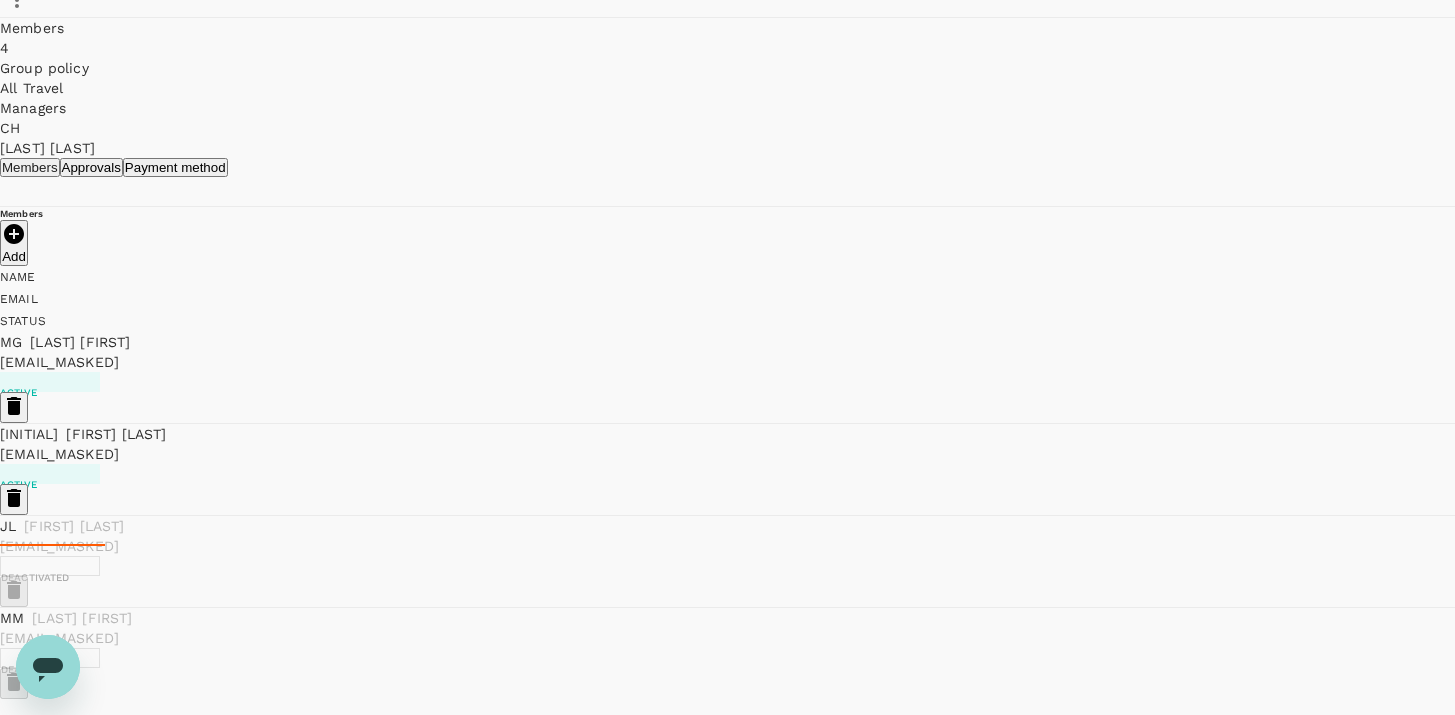 click at bounding box center [727, 683] 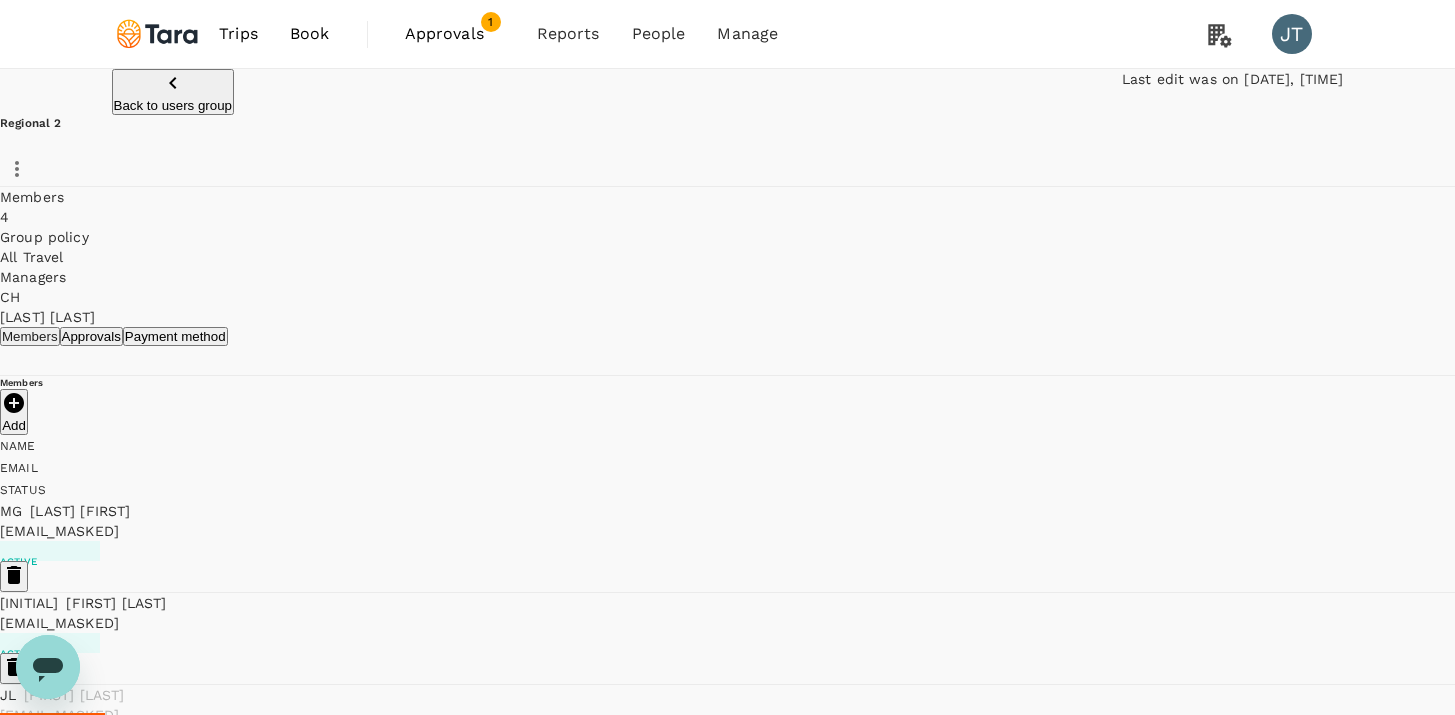 click on "Back to users group" at bounding box center [173, 105] 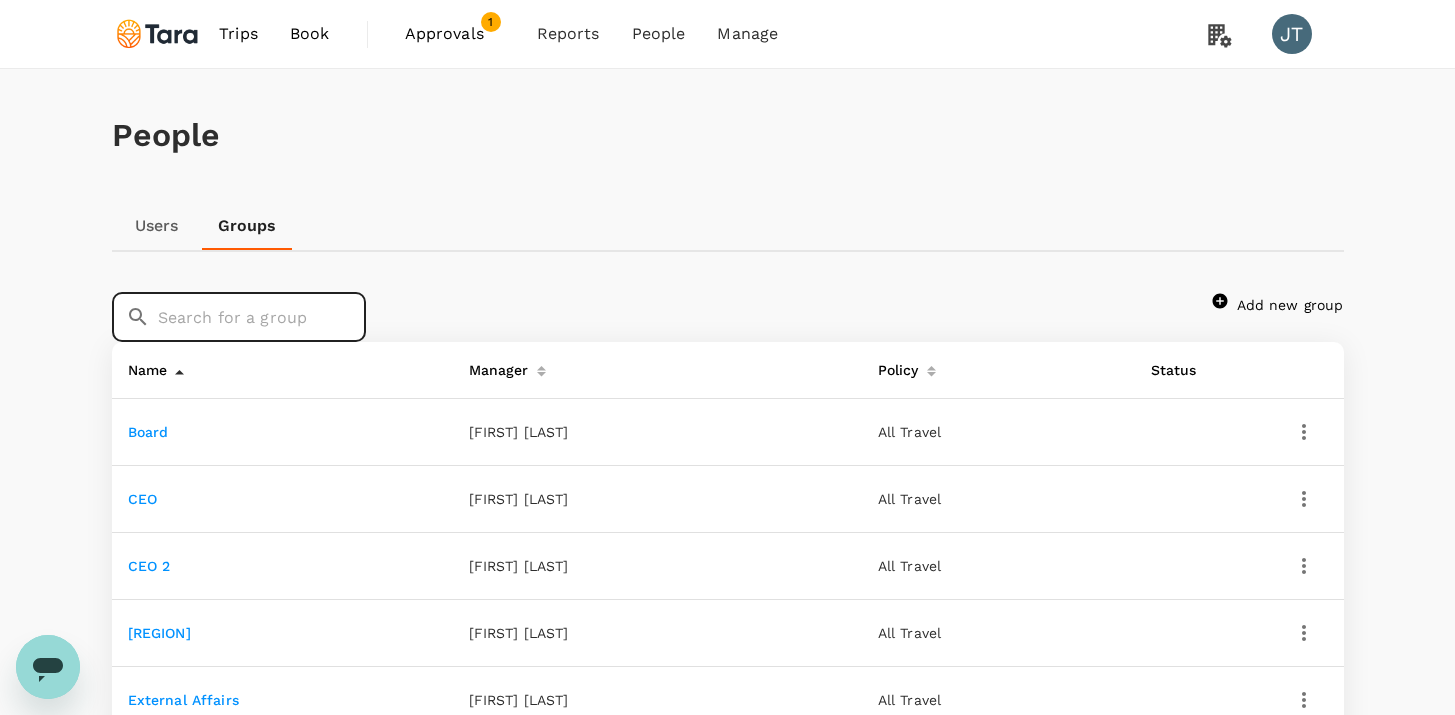 click at bounding box center (262, 317) 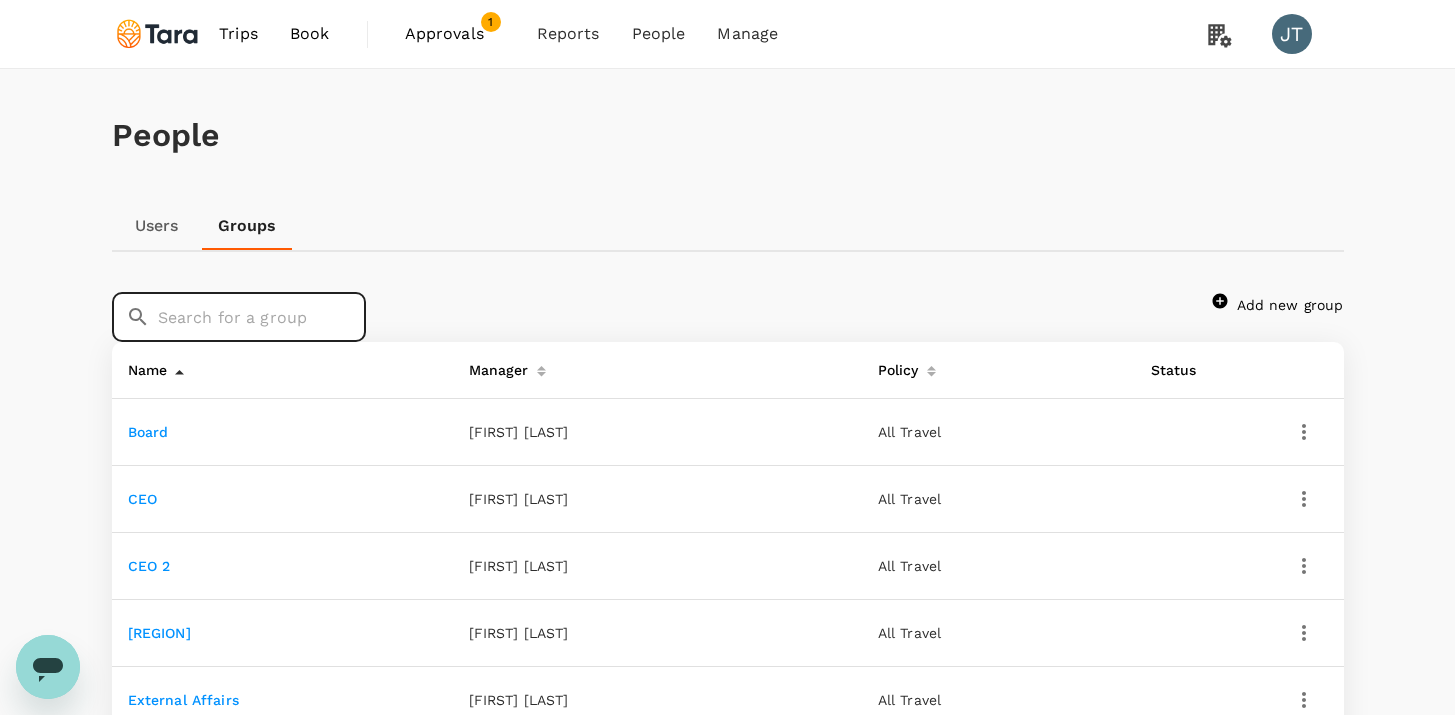click on "Users" at bounding box center (157, 226) 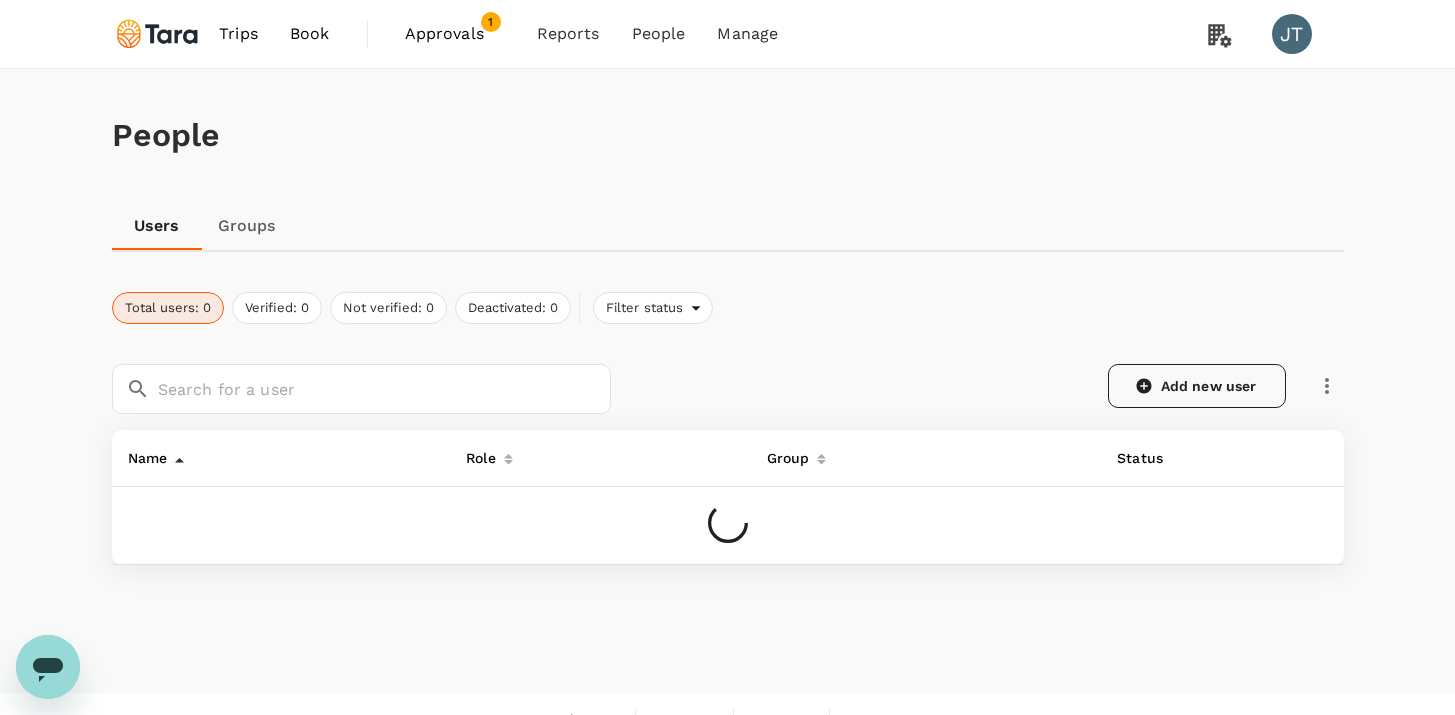 click on "Add new user" at bounding box center (1197, 386) 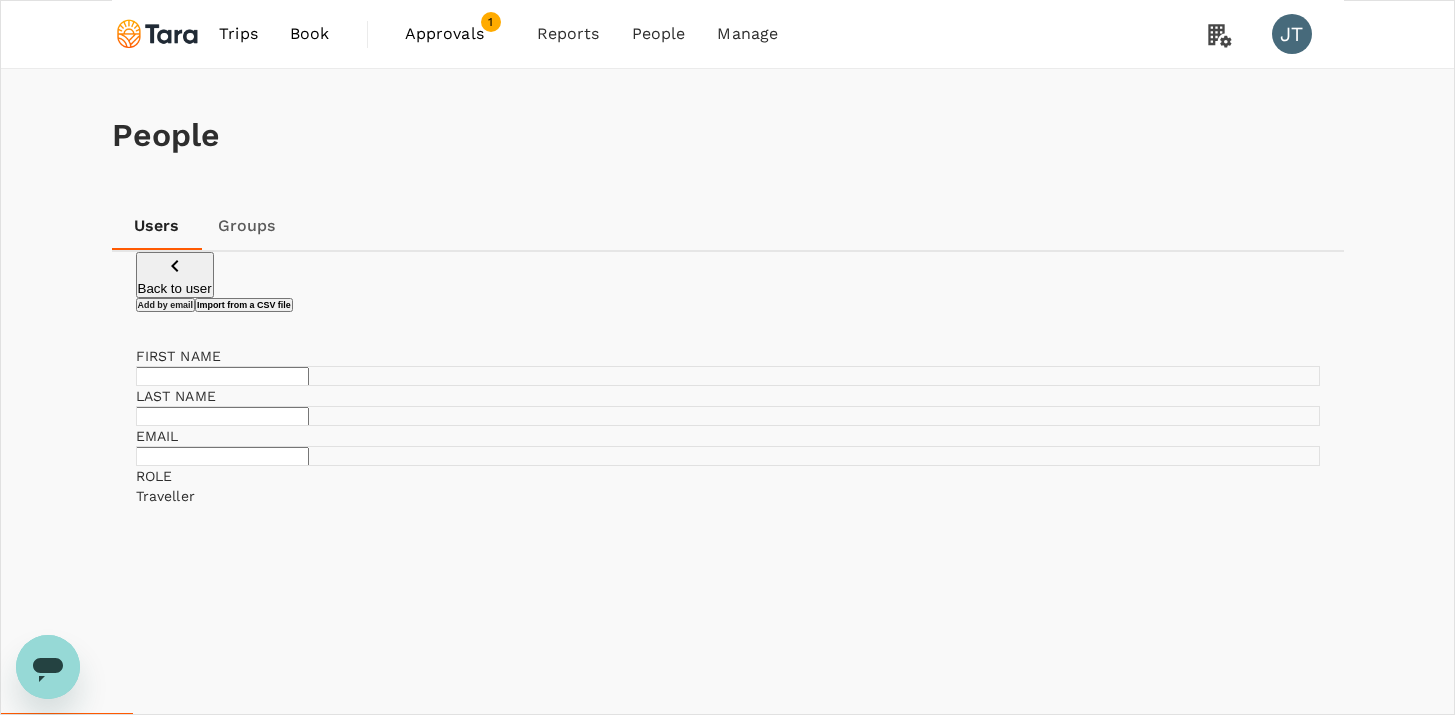 click at bounding box center (222, 376) 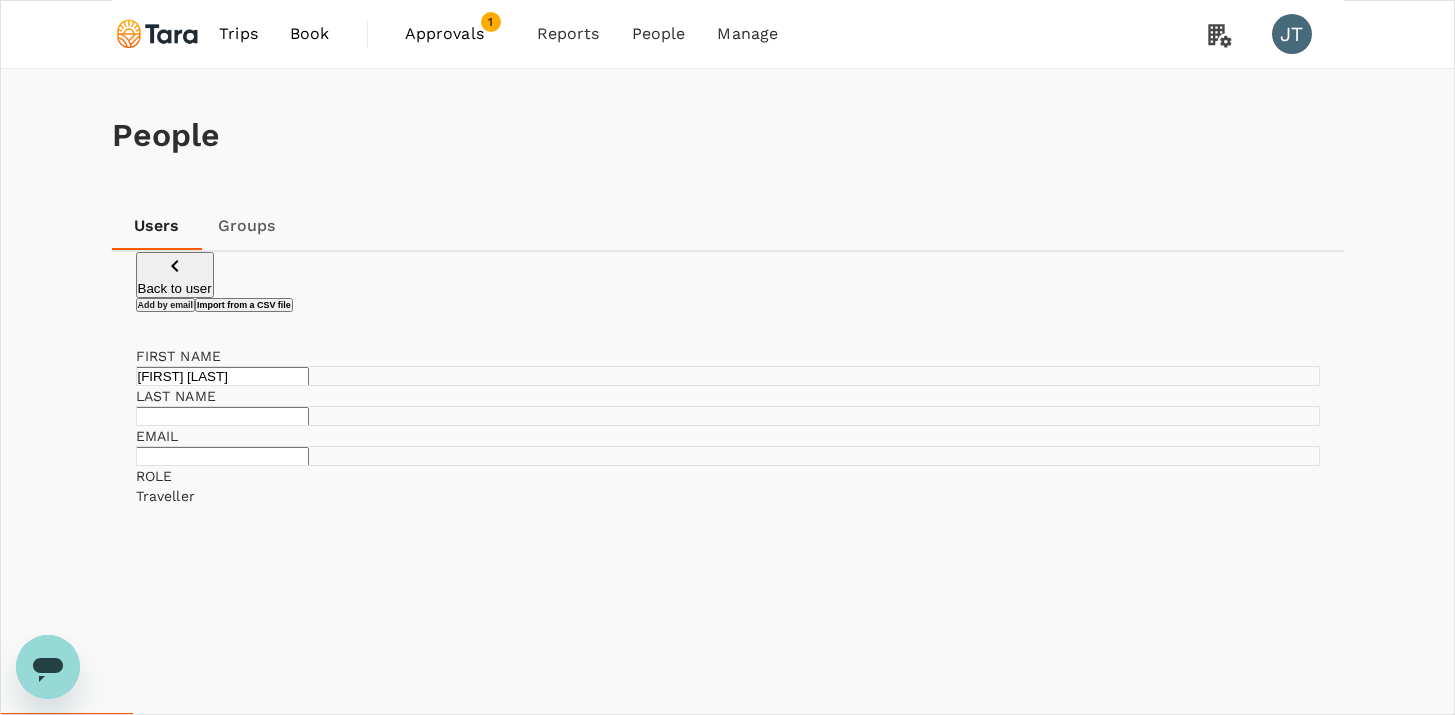 type on "[FIRST] [LAST]" 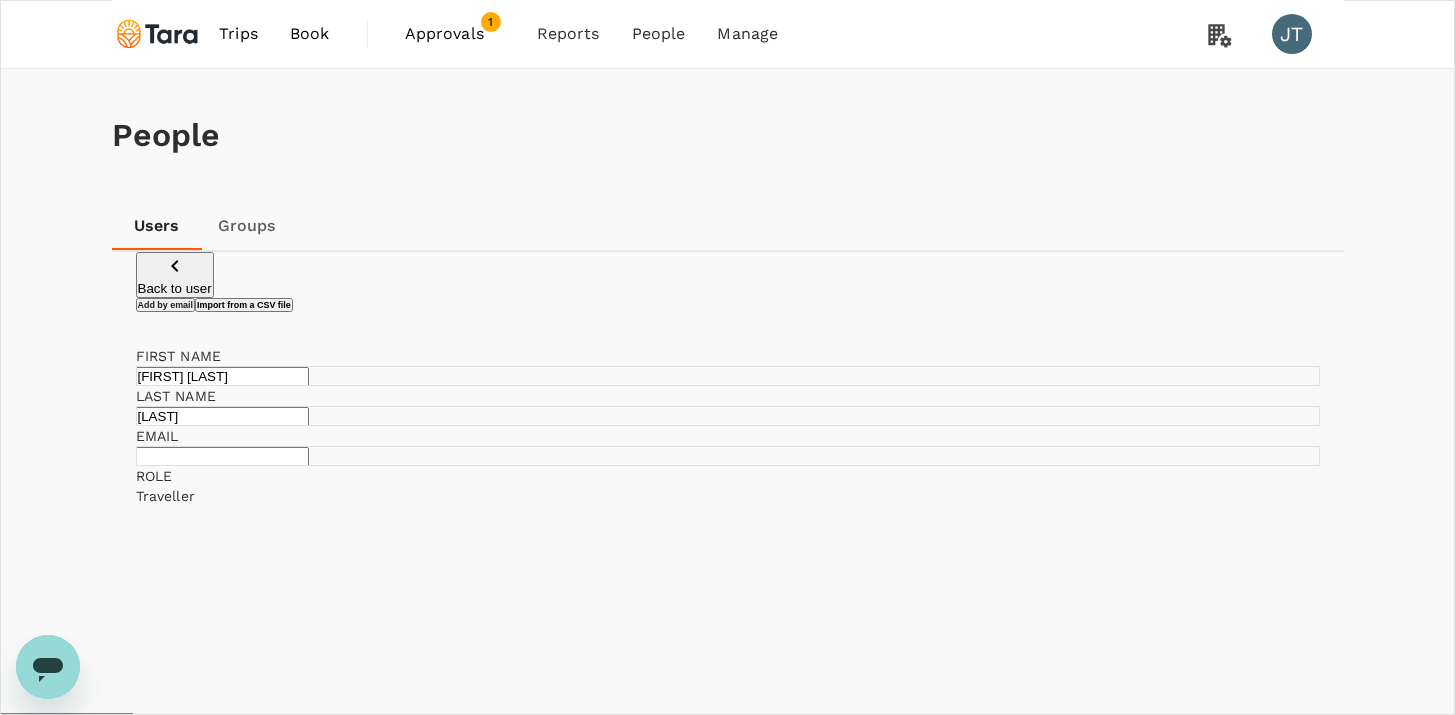 type on "[FIRST]" 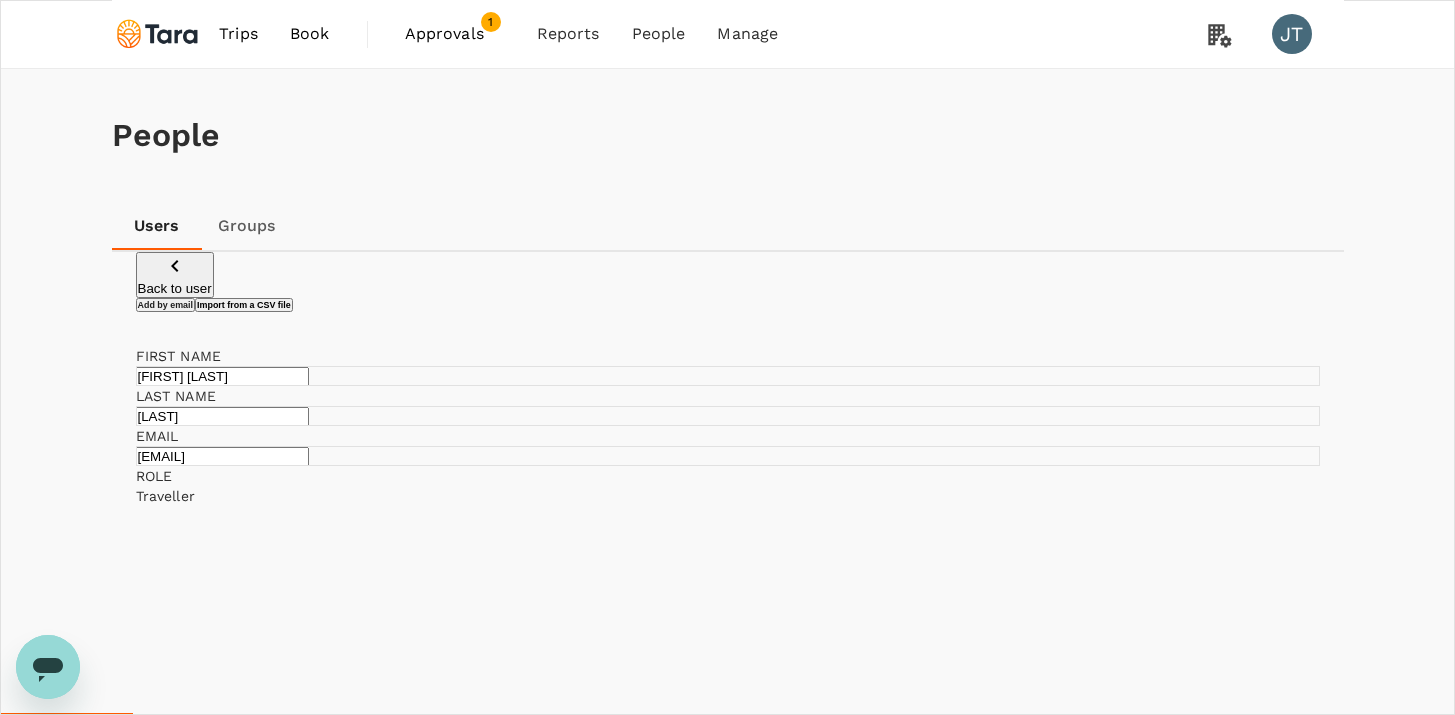 scroll, scrollTop: 0, scrollLeft: 13, axis: horizontal 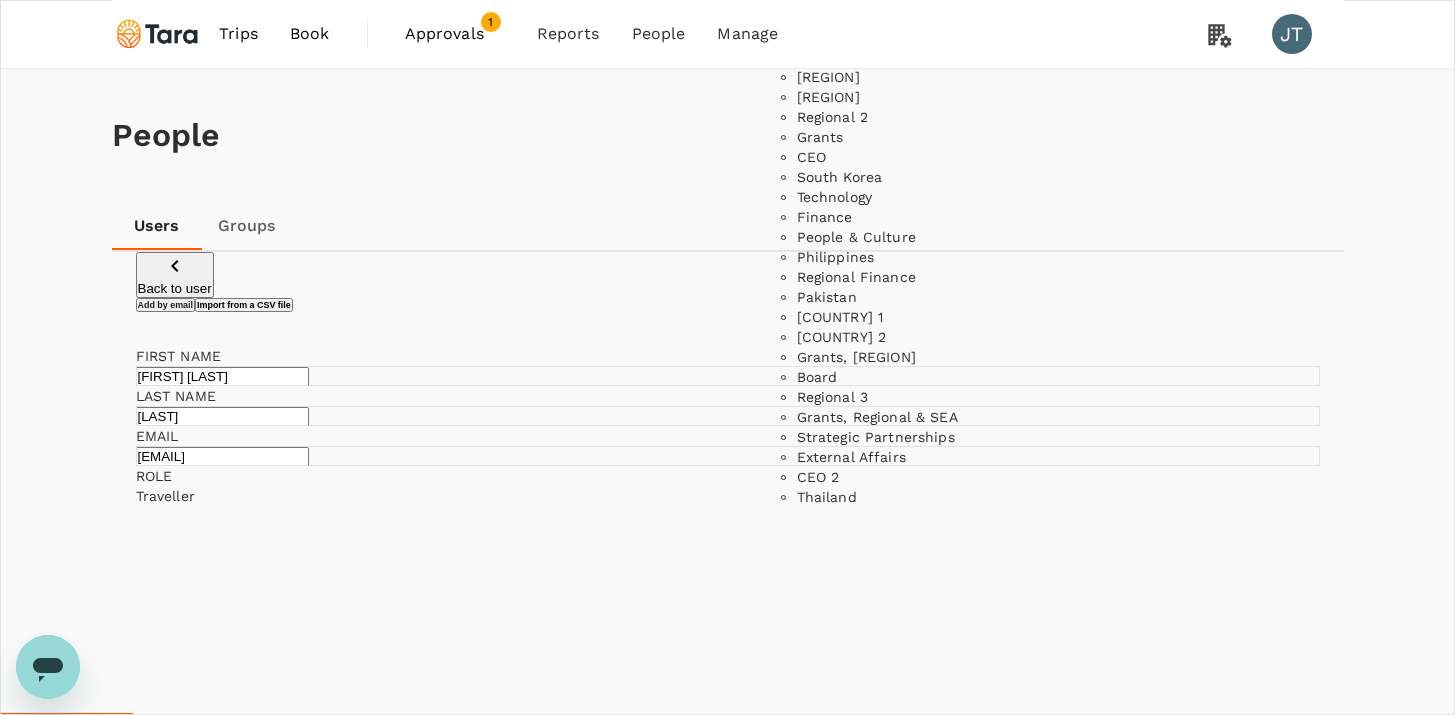 click at bounding box center [231, 1732] 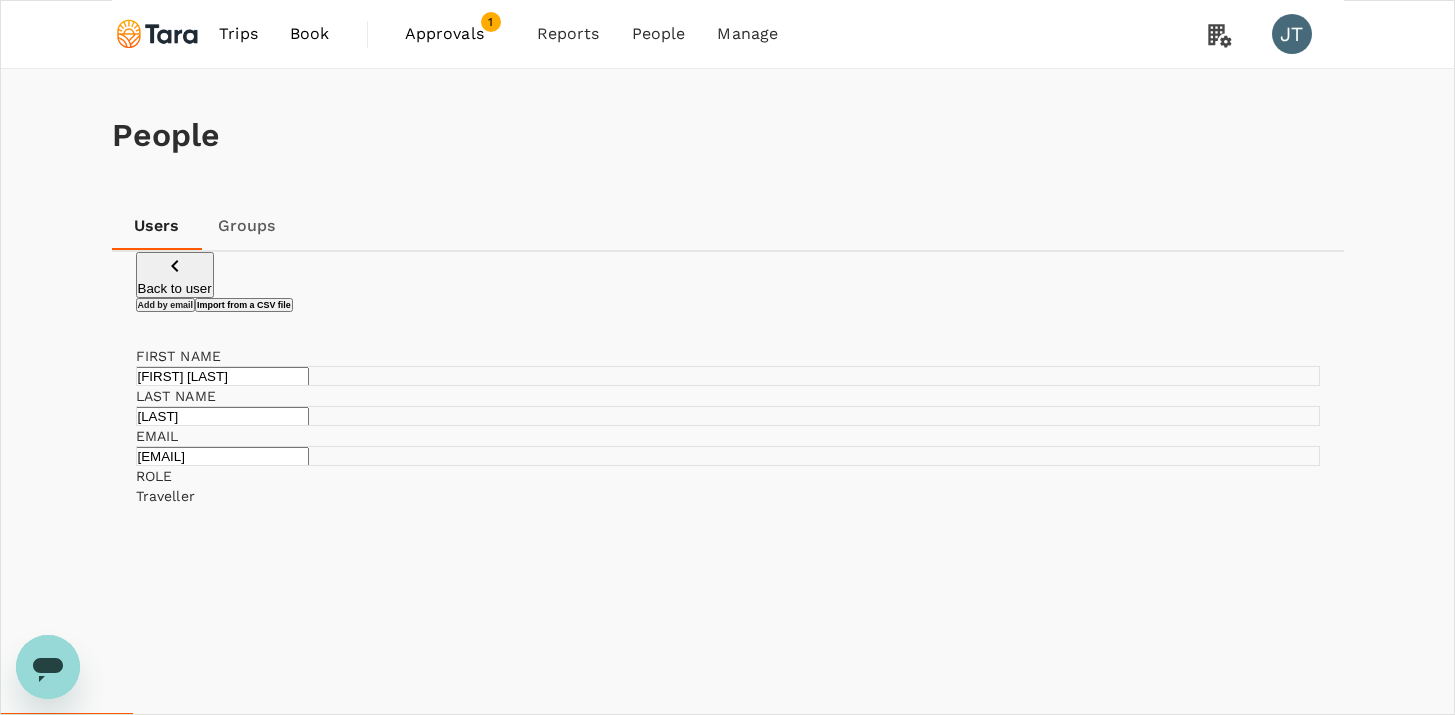 scroll, scrollTop: 66, scrollLeft: 0, axis: vertical 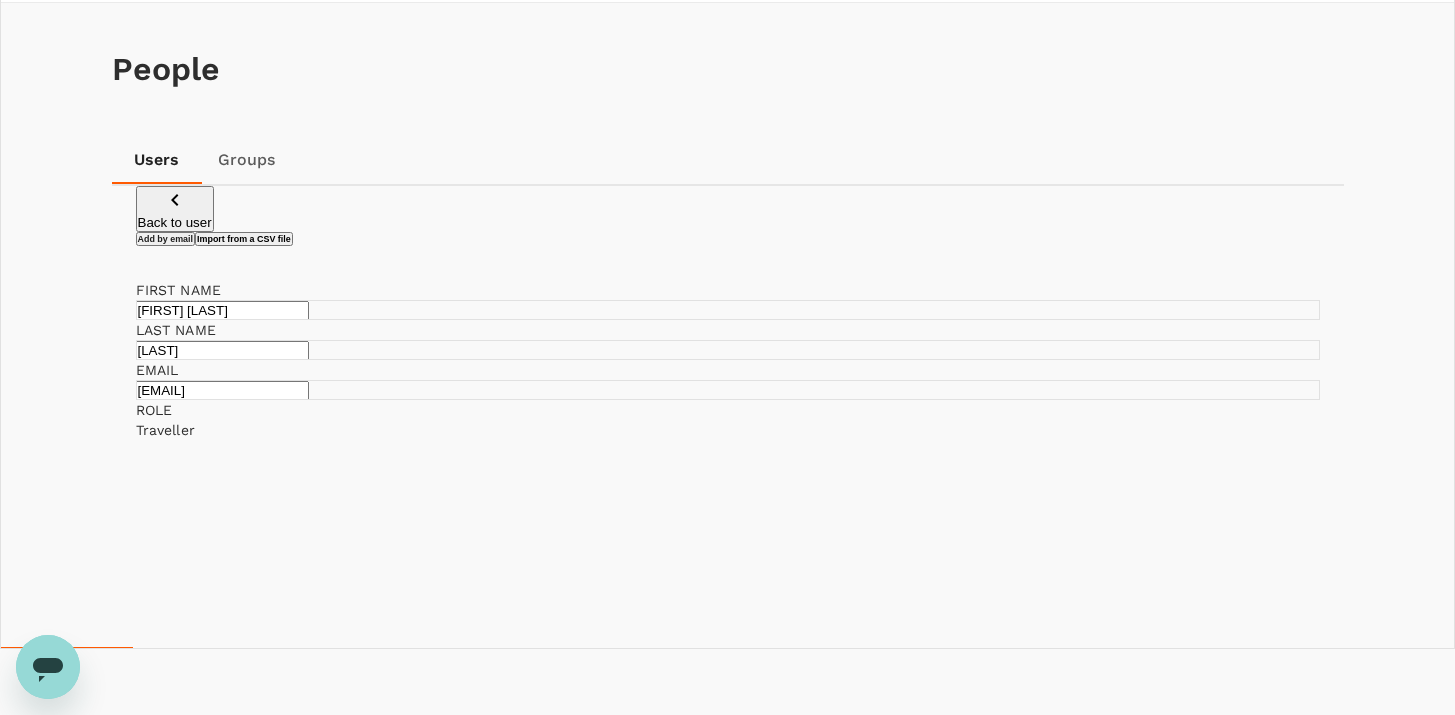 click on "Invite 1 user" at bounding box center (174, 1826) 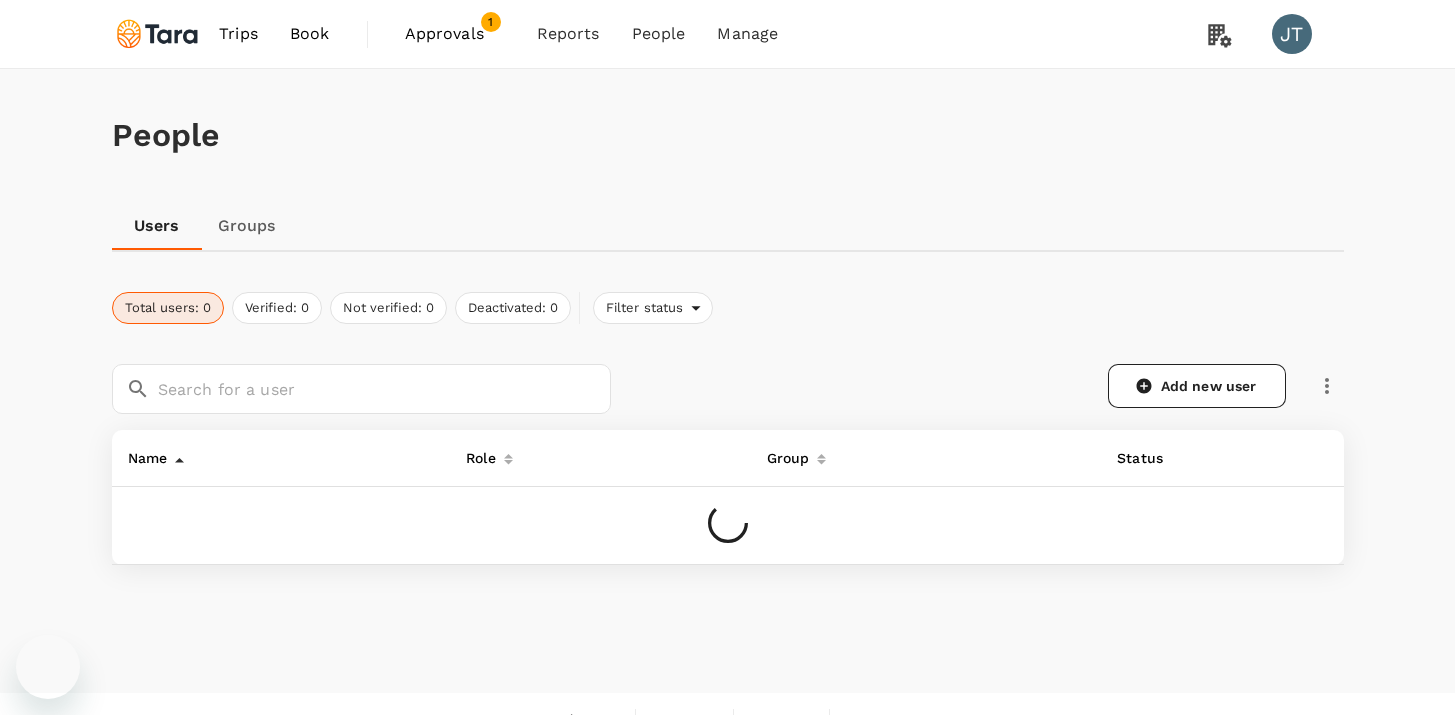 scroll, scrollTop: 0, scrollLeft: 0, axis: both 